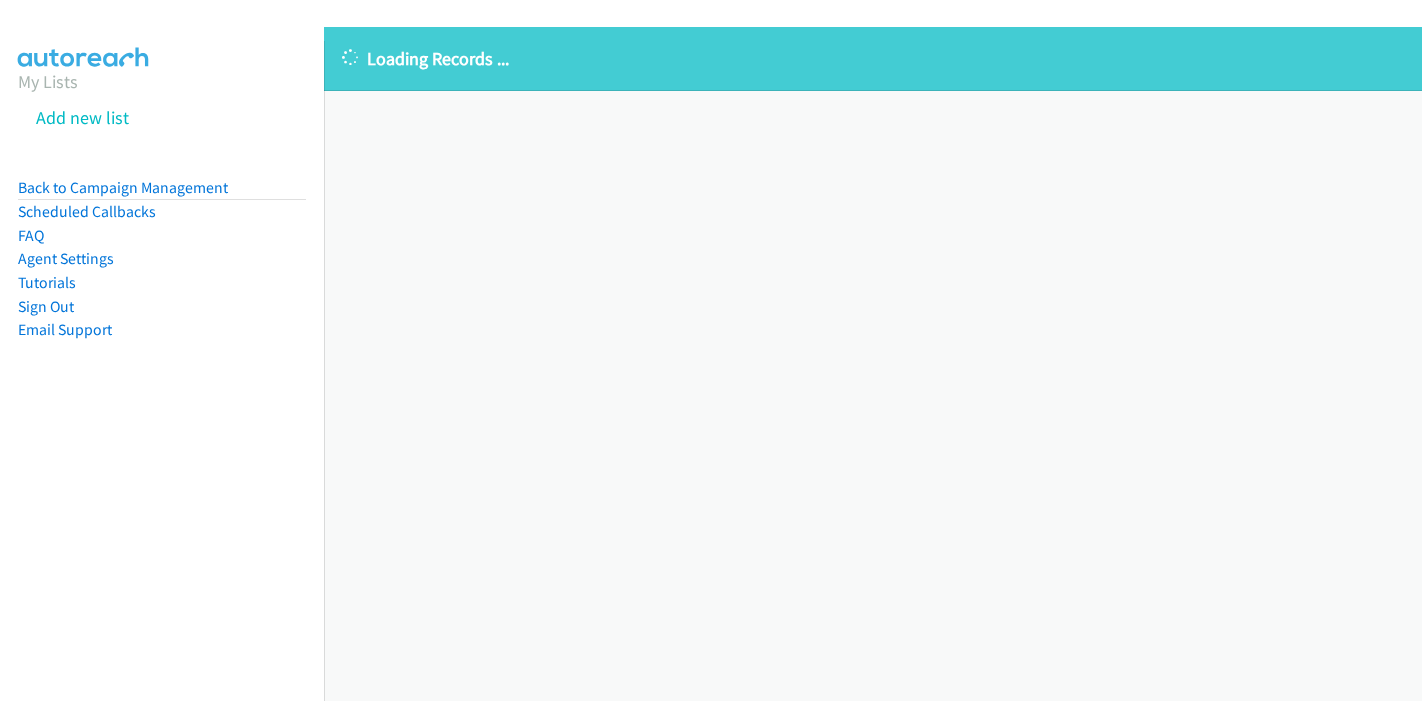 scroll, scrollTop: 0, scrollLeft: 0, axis: both 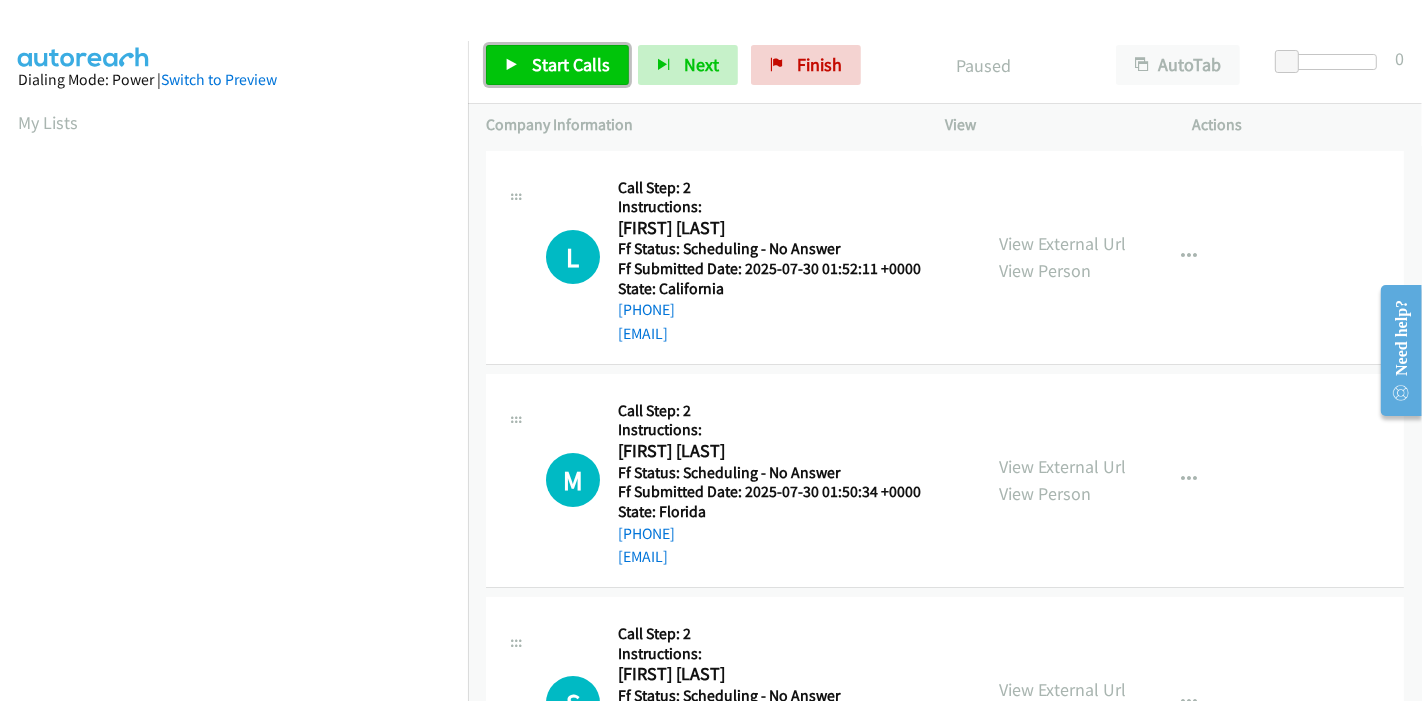 click on "Start Calls" at bounding box center [557, 65] 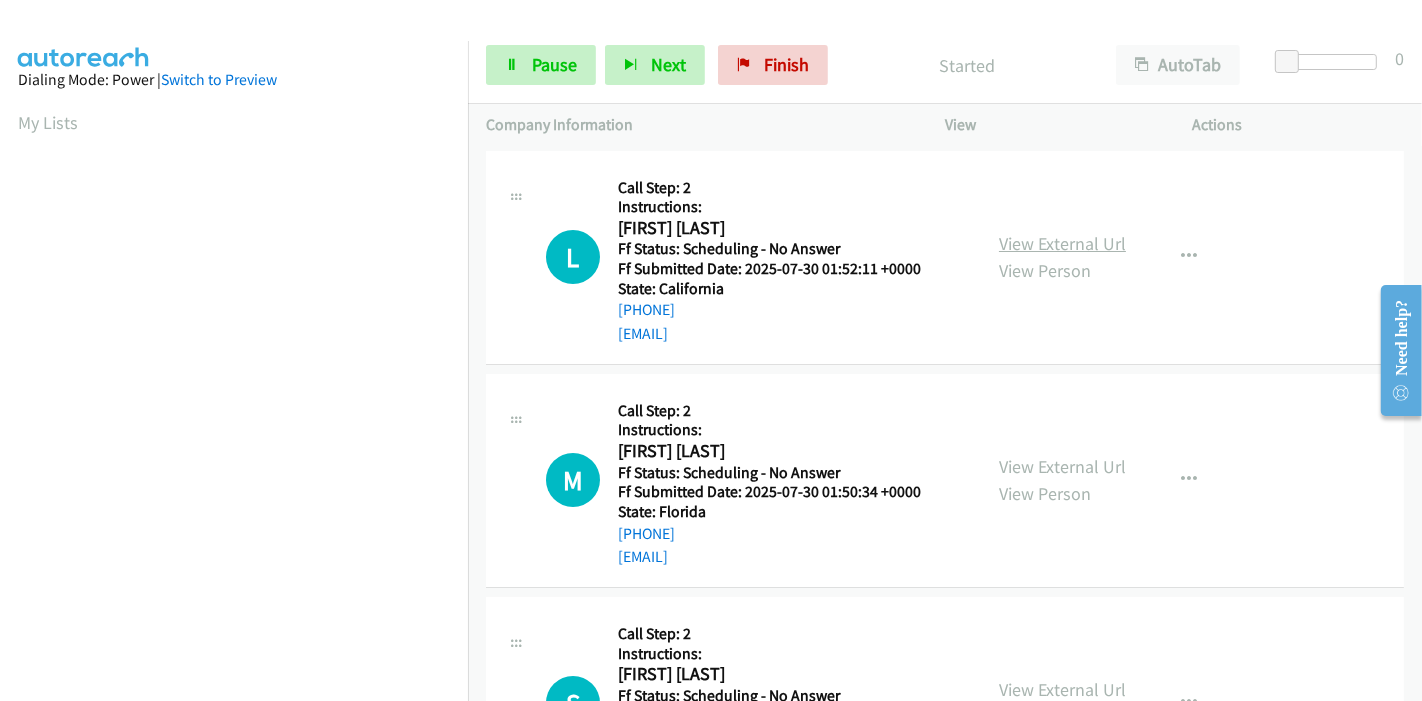 click on "View External Url" at bounding box center (1062, 243) 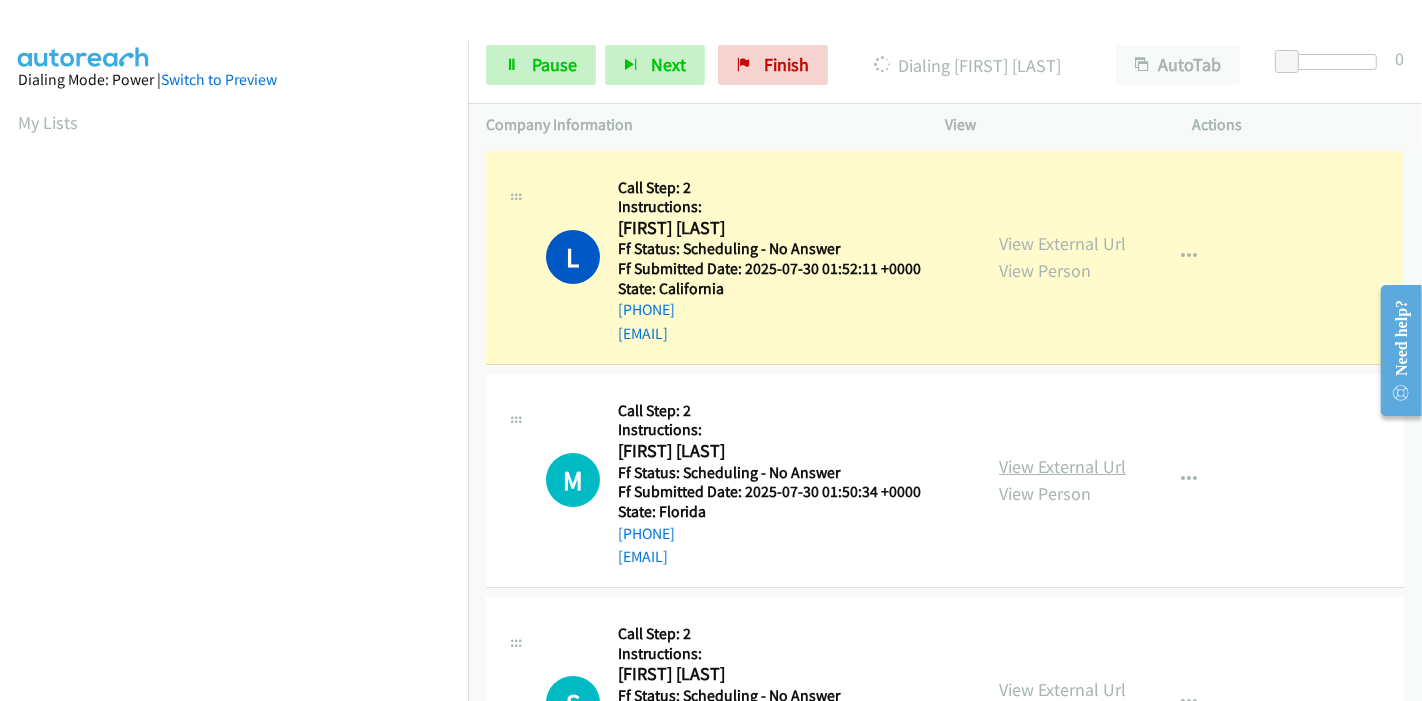 click on "View External Url" at bounding box center (1062, 466) 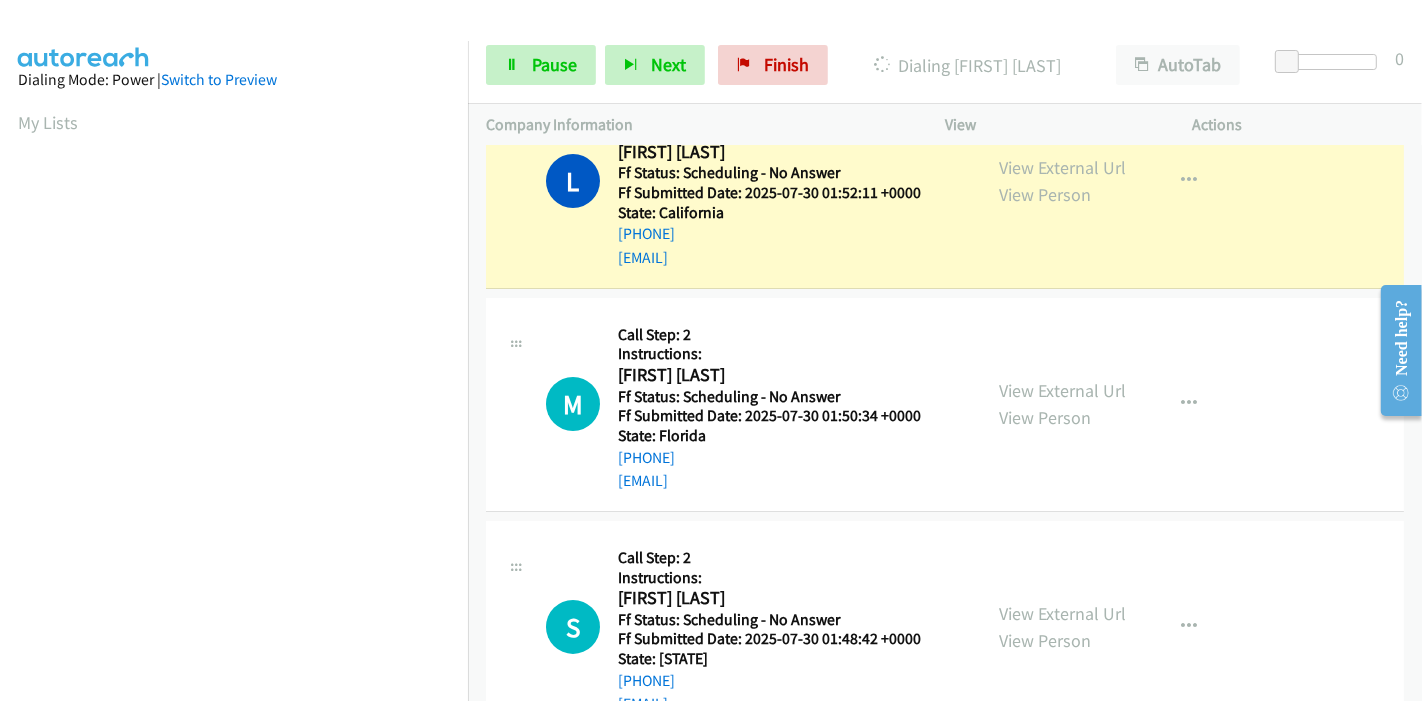 scroll, scrollTop: 111, scrollLeft: 0, axis: vertical 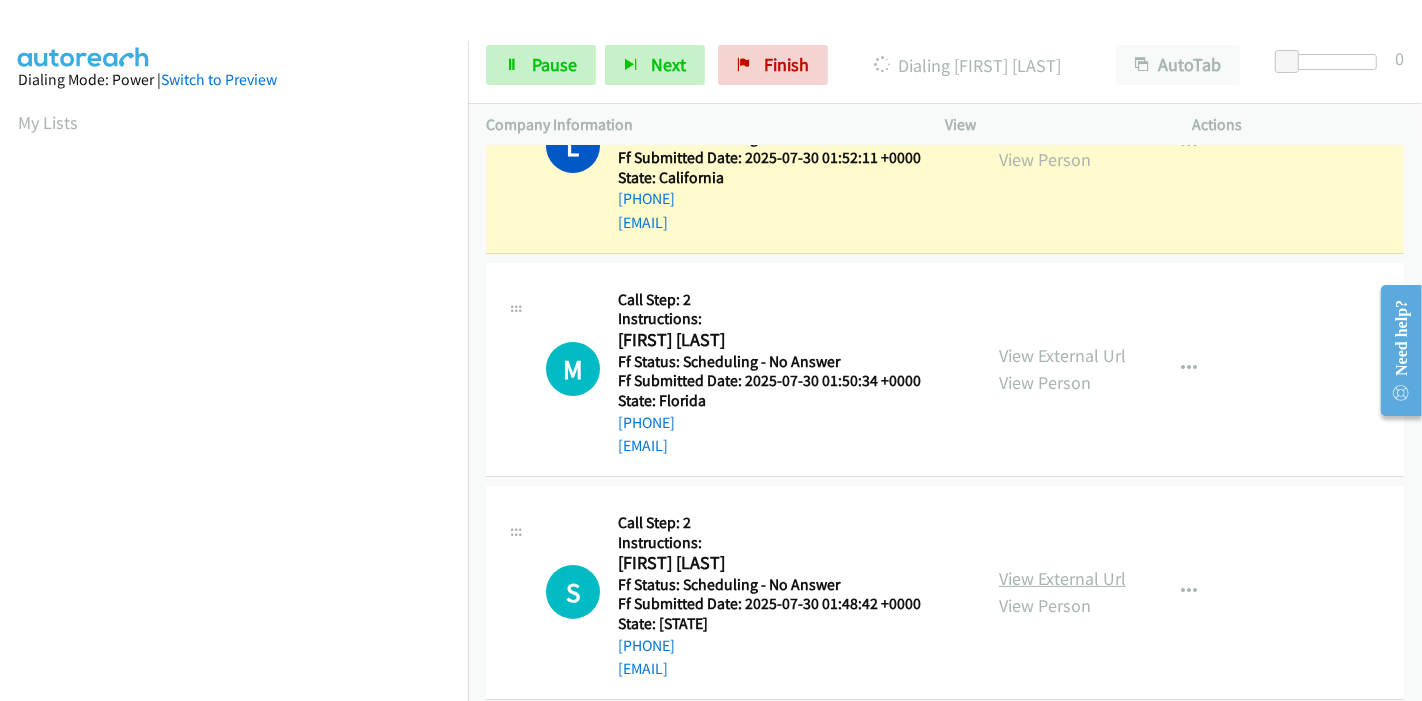 click on "View External Url" at bounding box center (1062, 578) 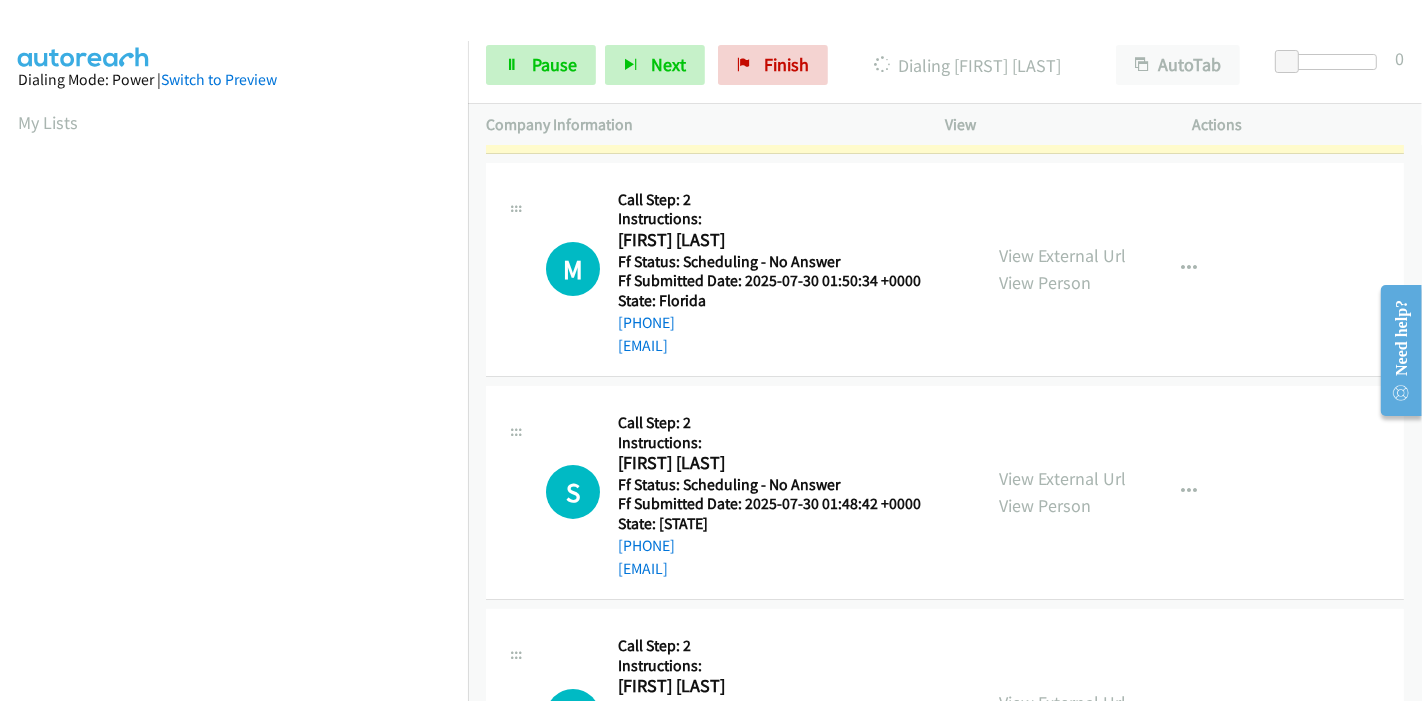 scroll, scrollTop: 222, scrollLeft: 0, axis: vertical 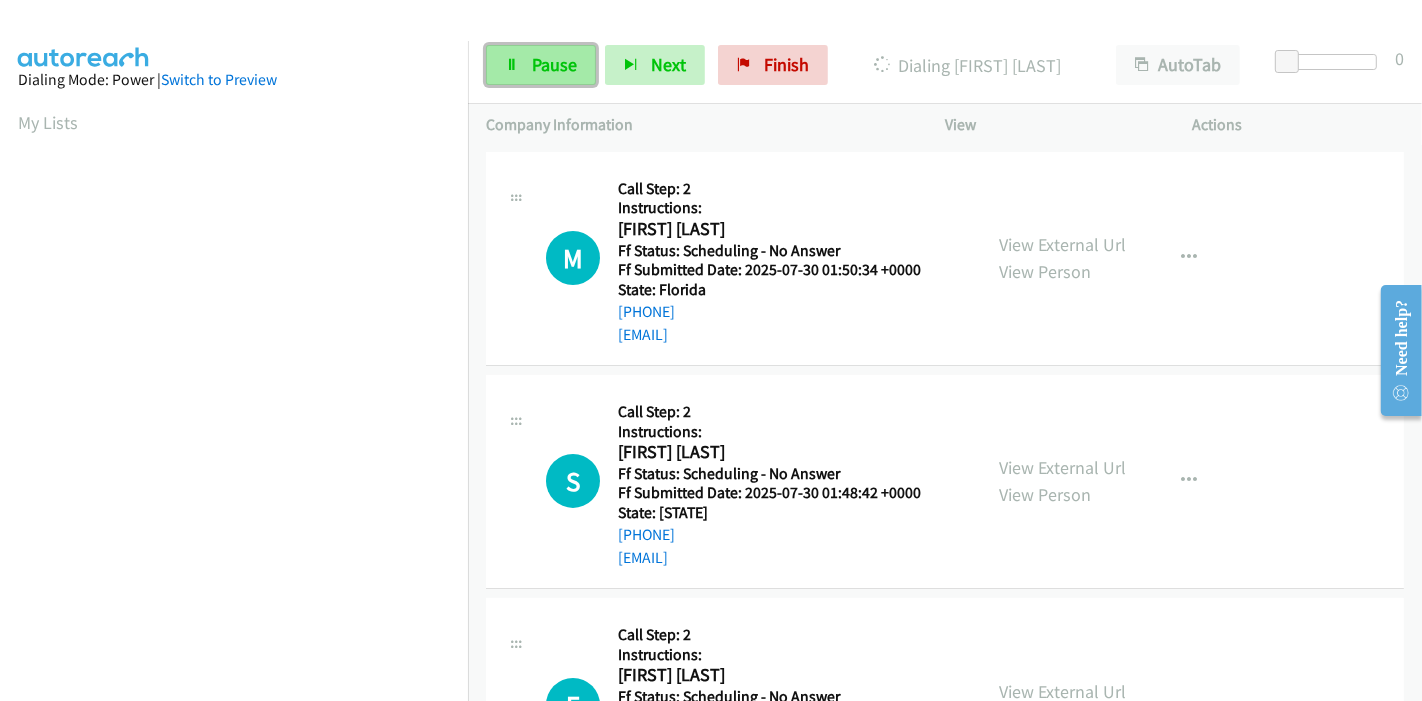 click on "Pause" at bounding box center (554, 64) 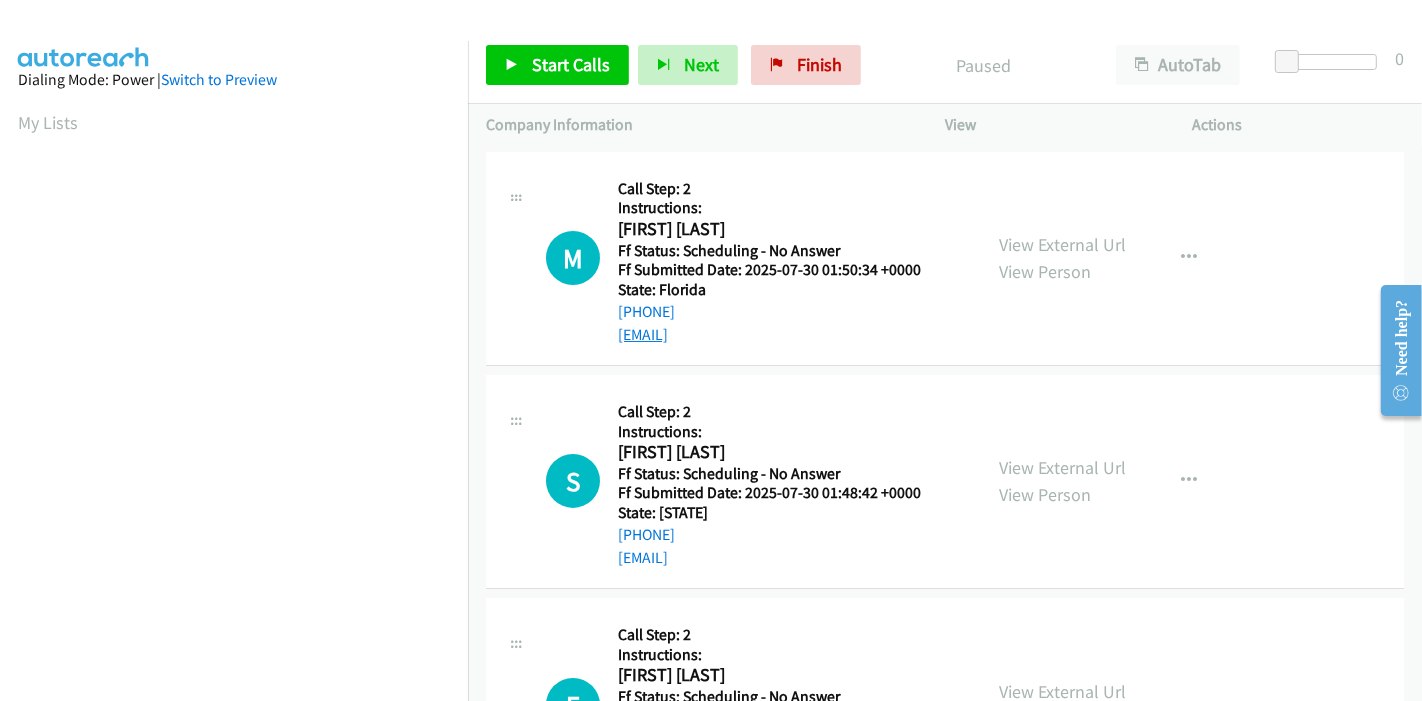 scroll, scrollTop: 0, scrollLeft: 0, axis: both 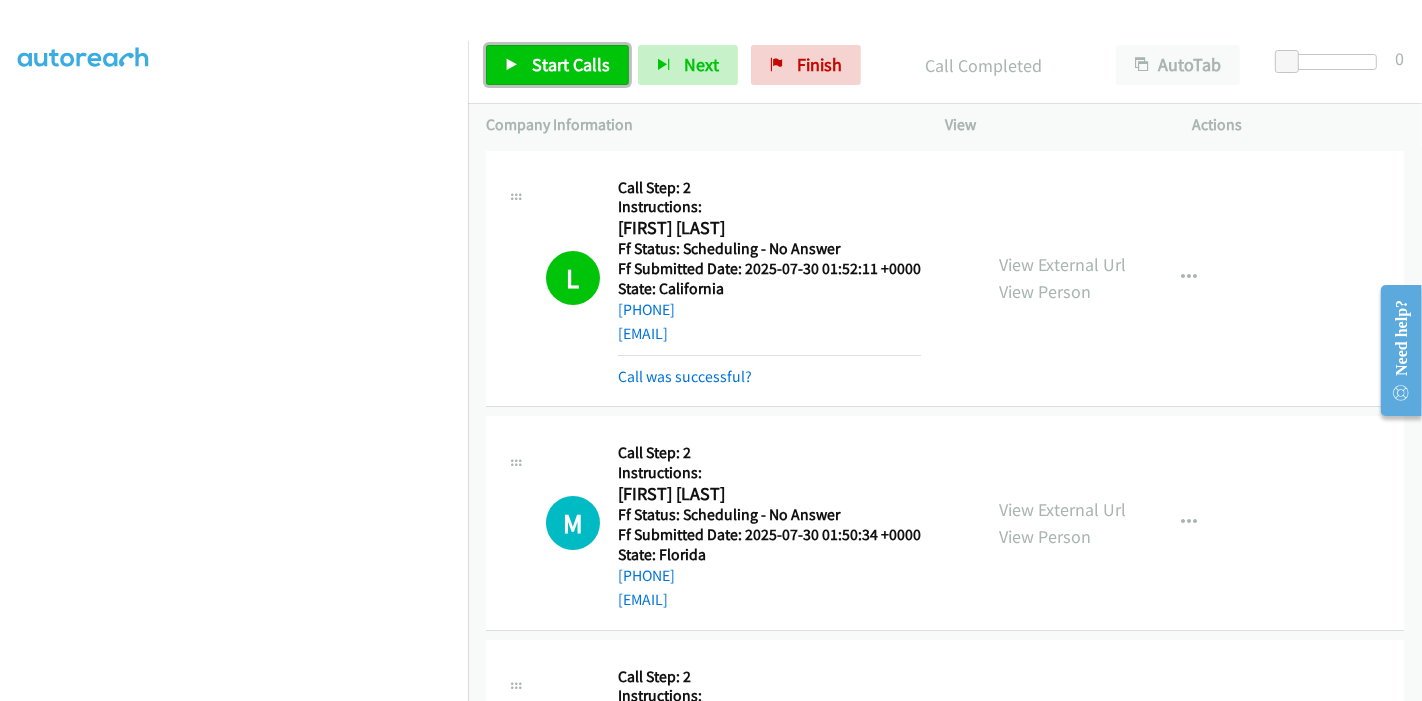 click on "Start Calls" at bounding box center (571, 64) 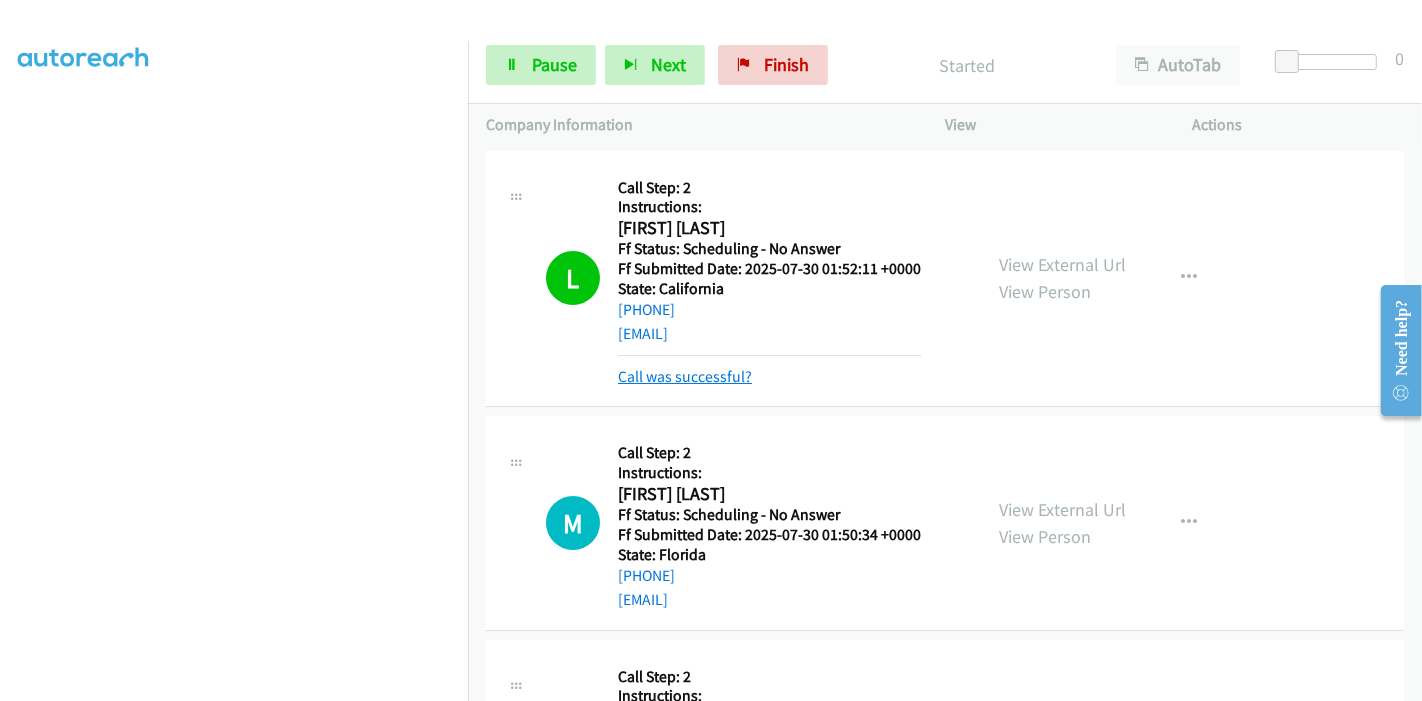 click on "Call was successful?" at bounding box center (685, 376) 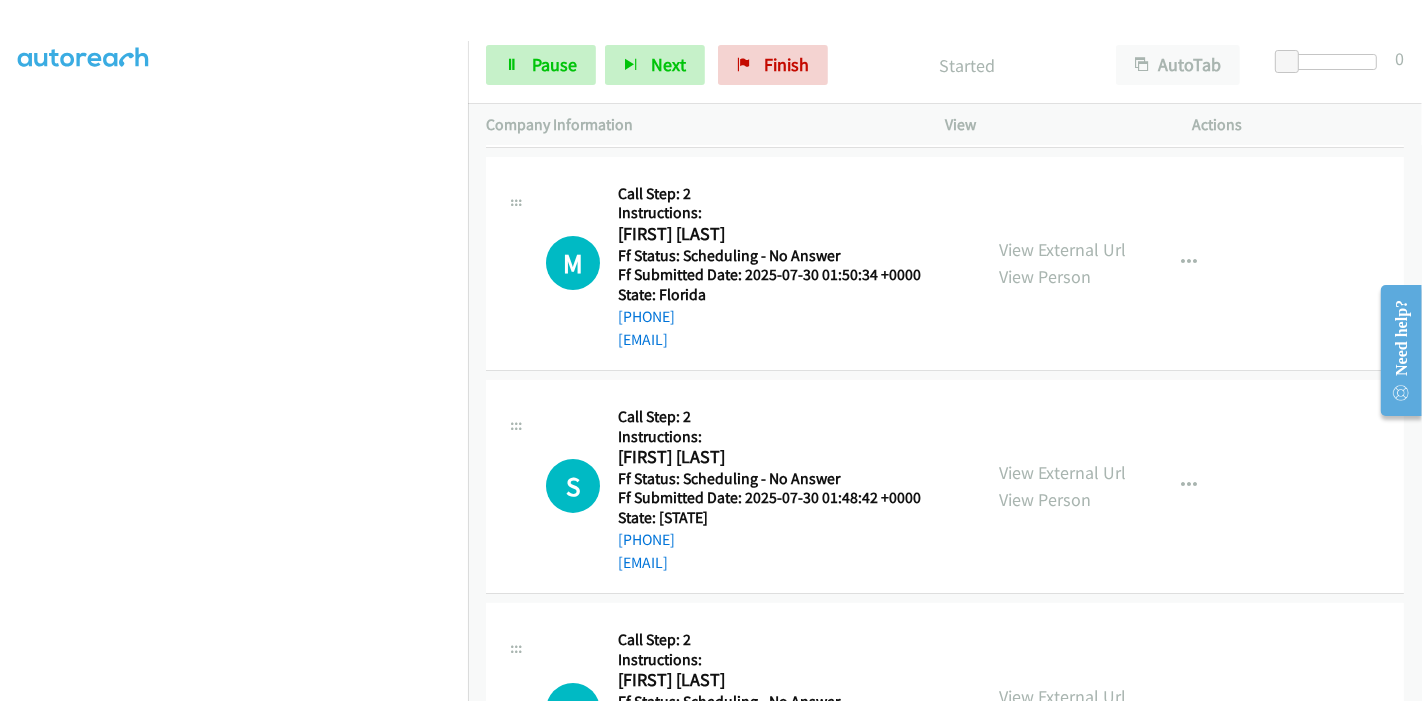 scroll, scrollTop: 222, scrollLeft: 0, axis: vertical 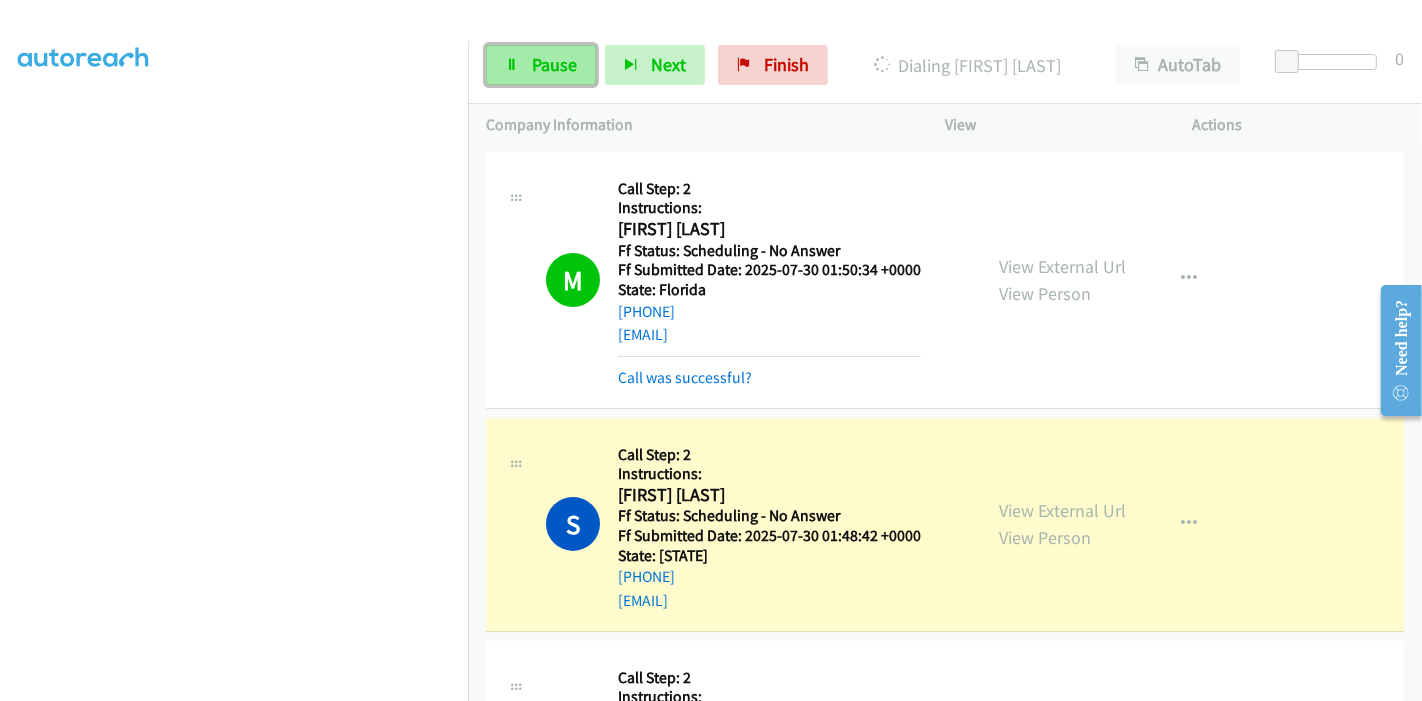 click on "Pause" at bounding box center [554, 64] 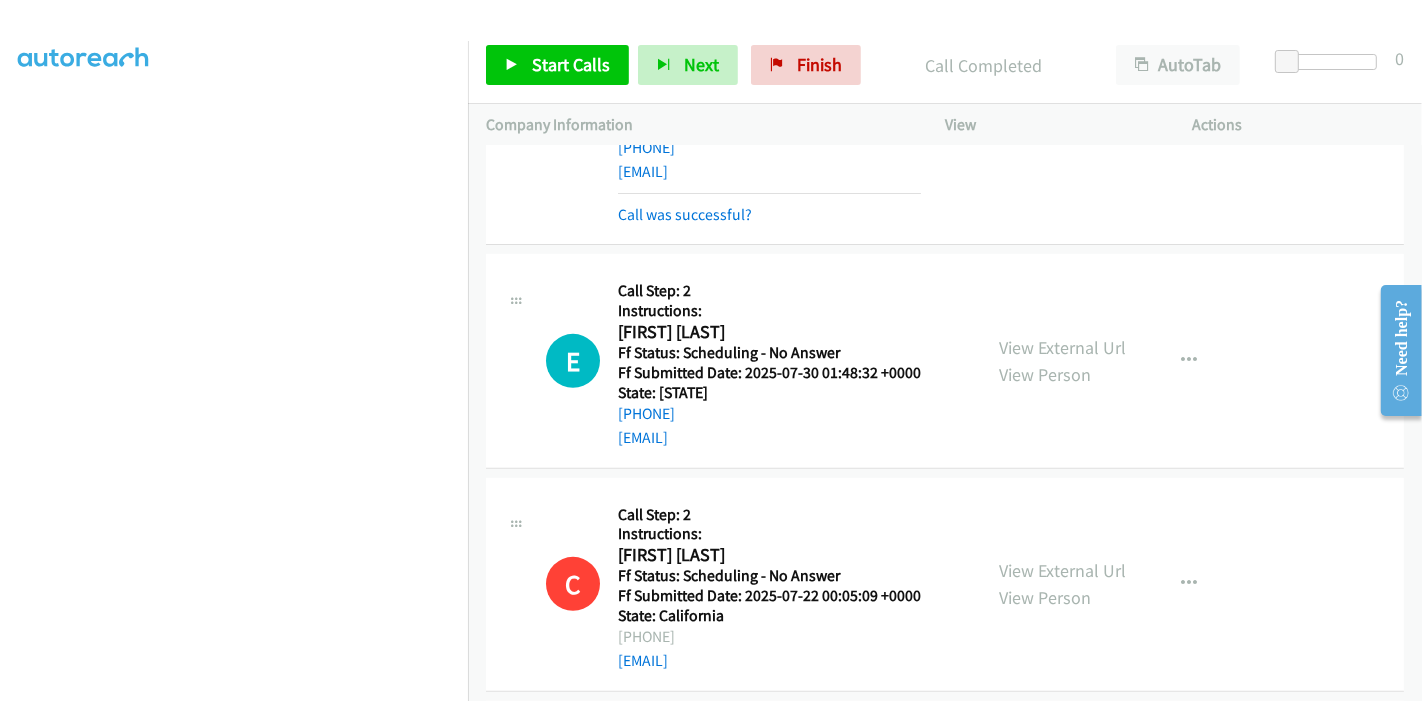 scroll, scrollTop: 666, scrollLeft: 0, axis: vertical 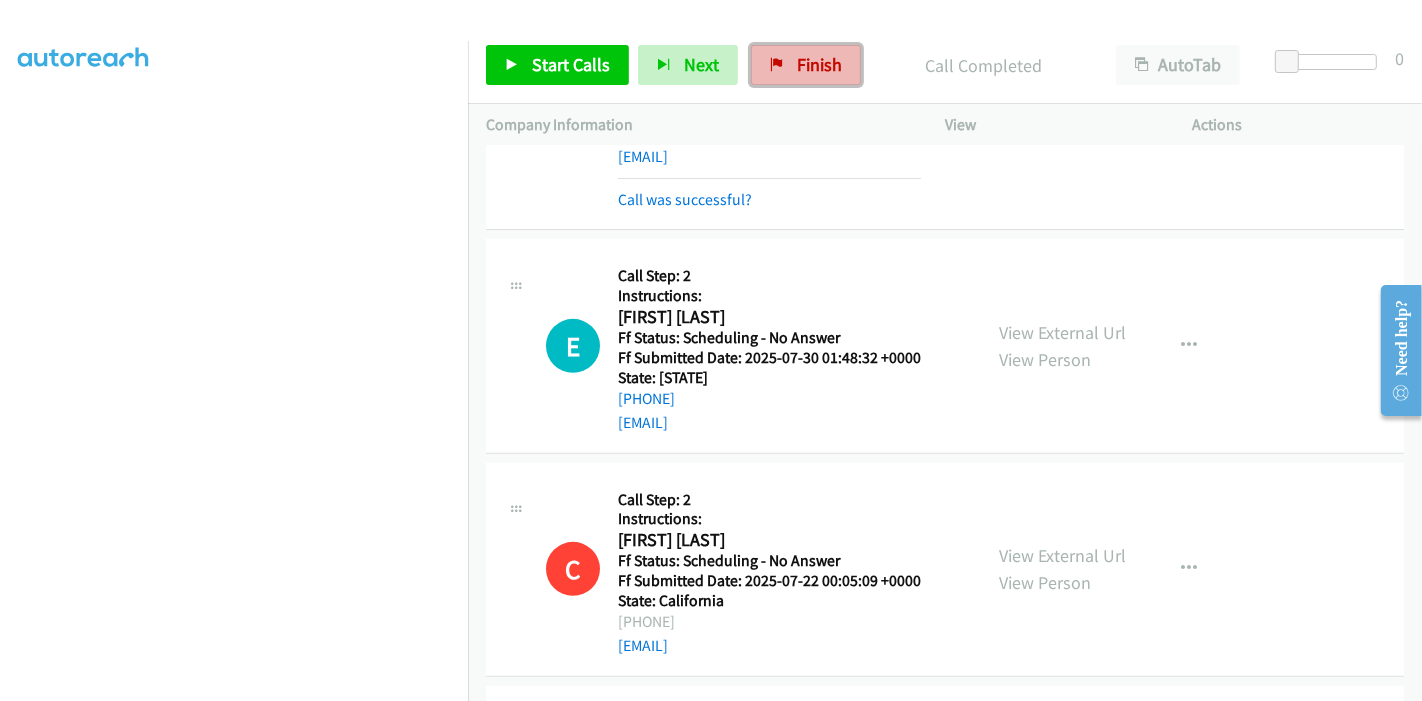 click on "Finish" at bounding box center (806, 65) 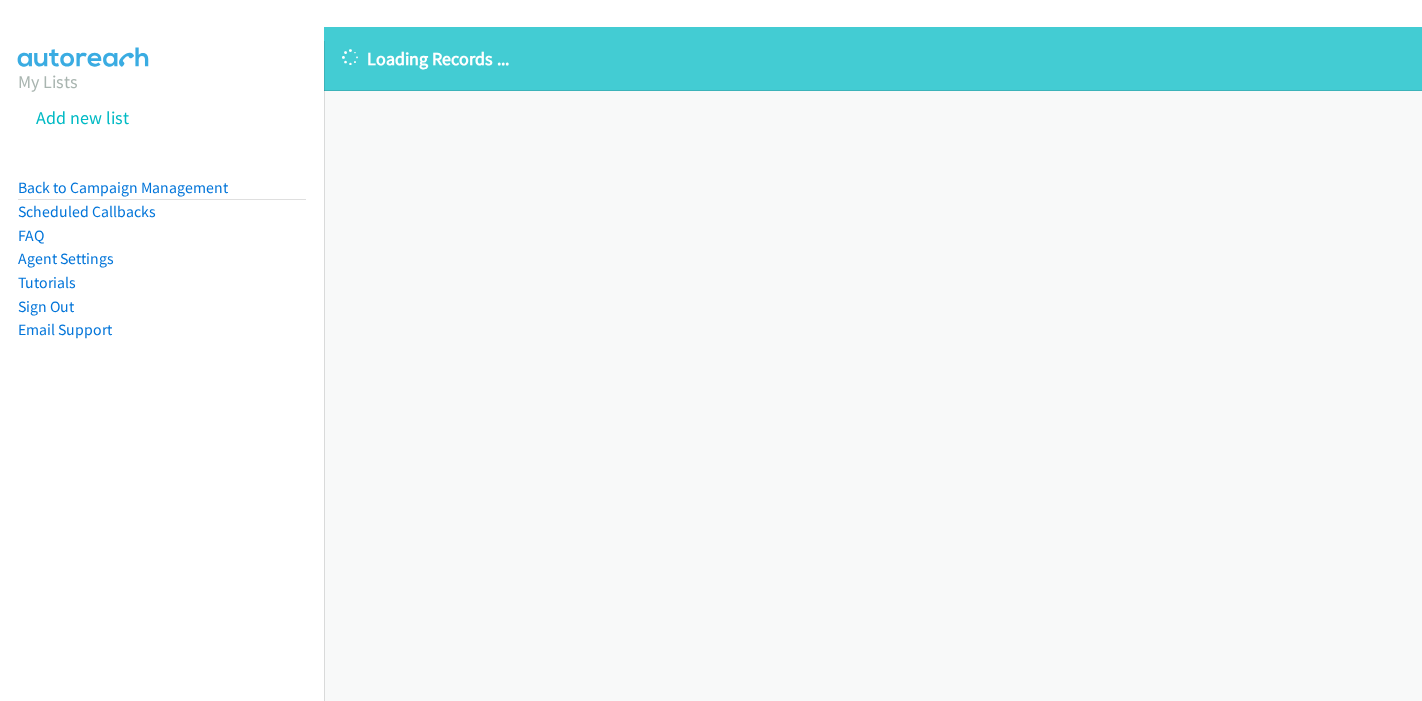 scroll, scrollTop: 0, scrollLeft: 0, axis: both 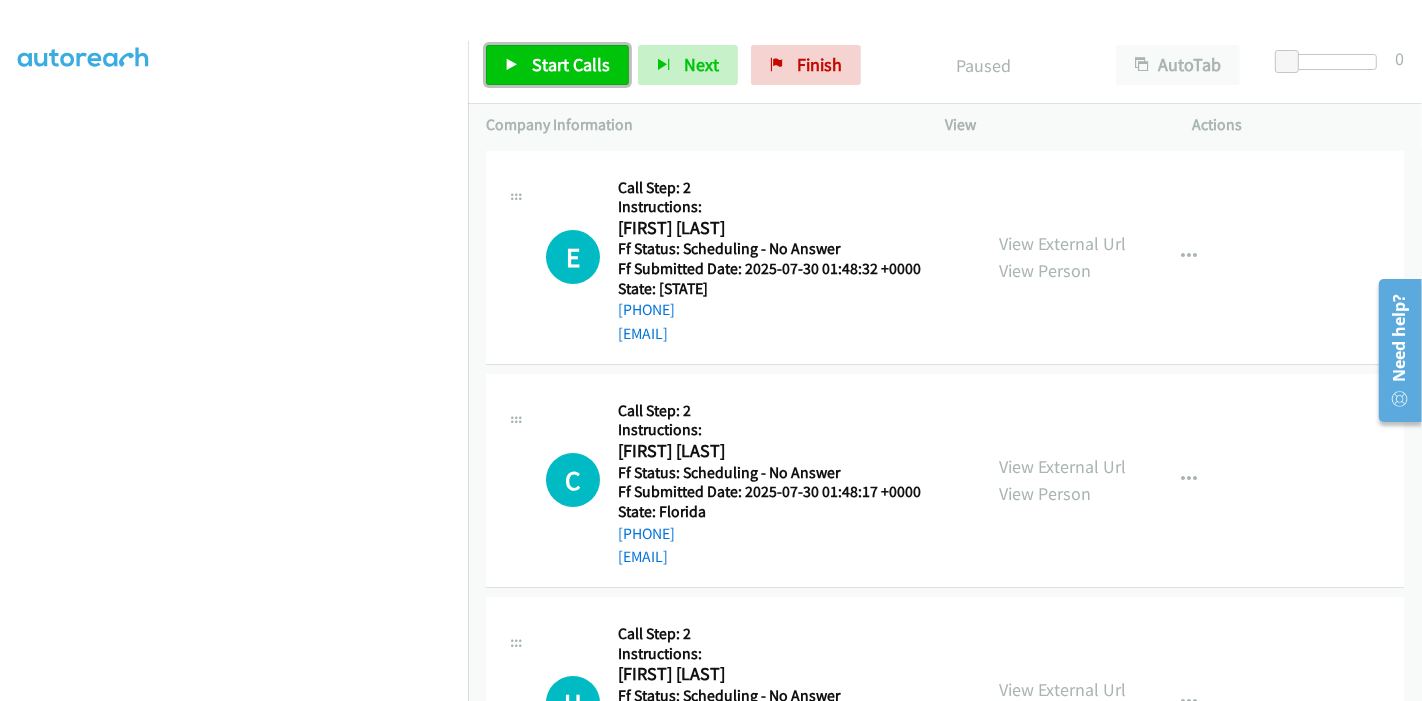 click on "Start Calls" at bounding box center (571, 64) 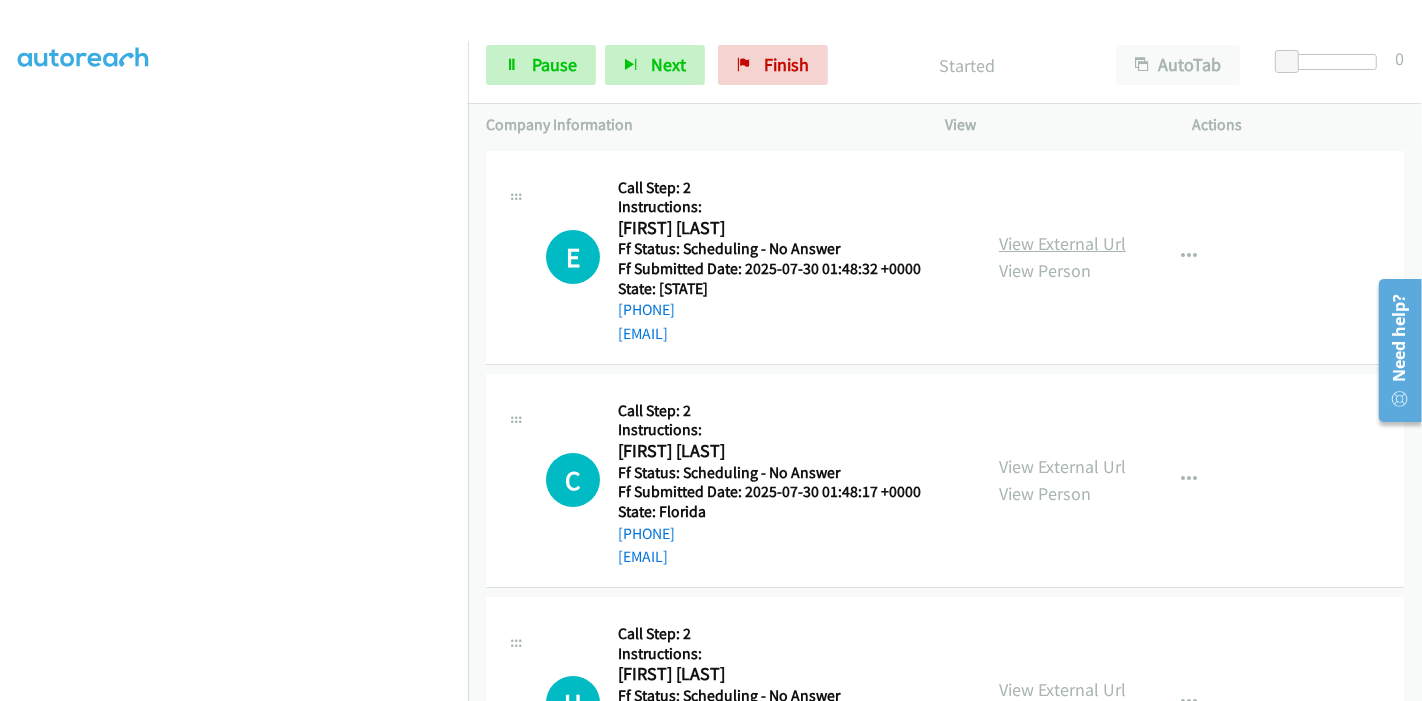 click on "View External Url" at bounding box center (1062, 243) 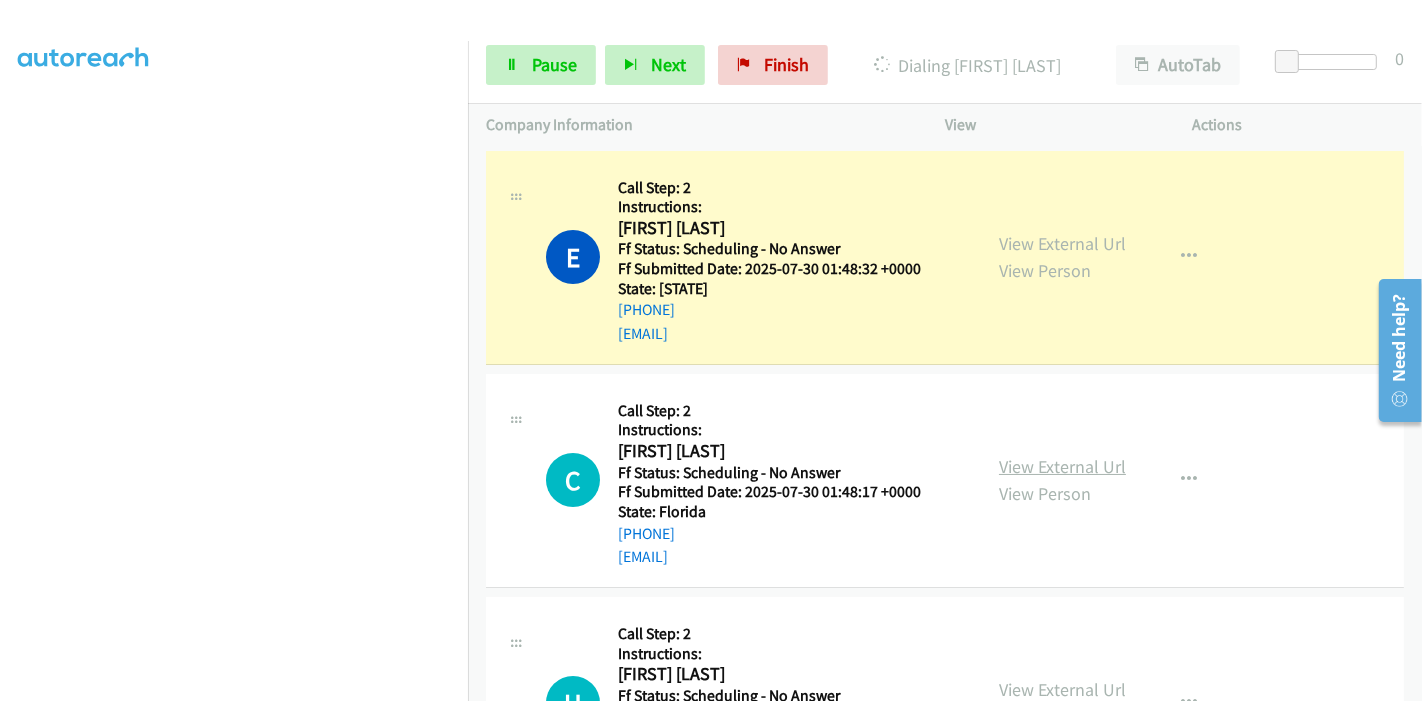 click on "View External Url" at bounding box center [1062, 466] 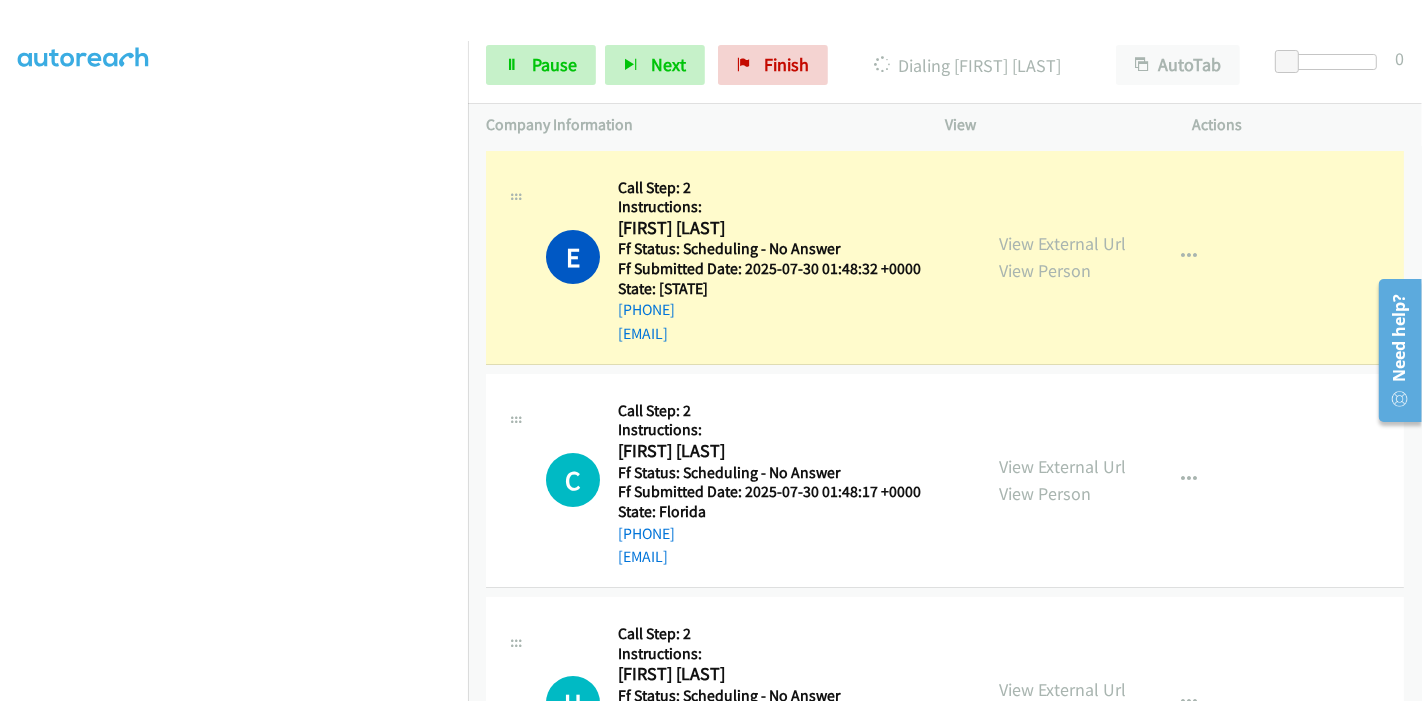 scroll, scrollTop: 111, scrollLeft: 0, axis: vertical 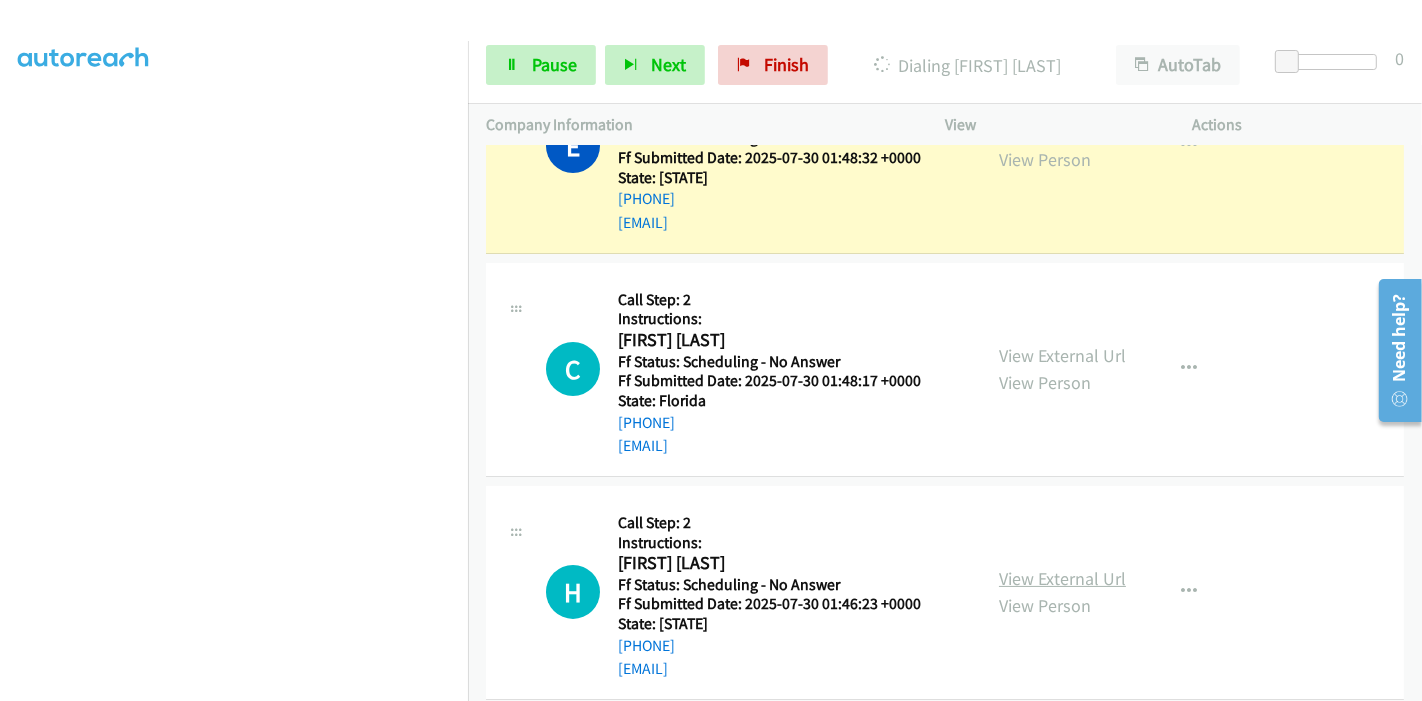 click on "View External Url" at bounding box center (1062, 578) 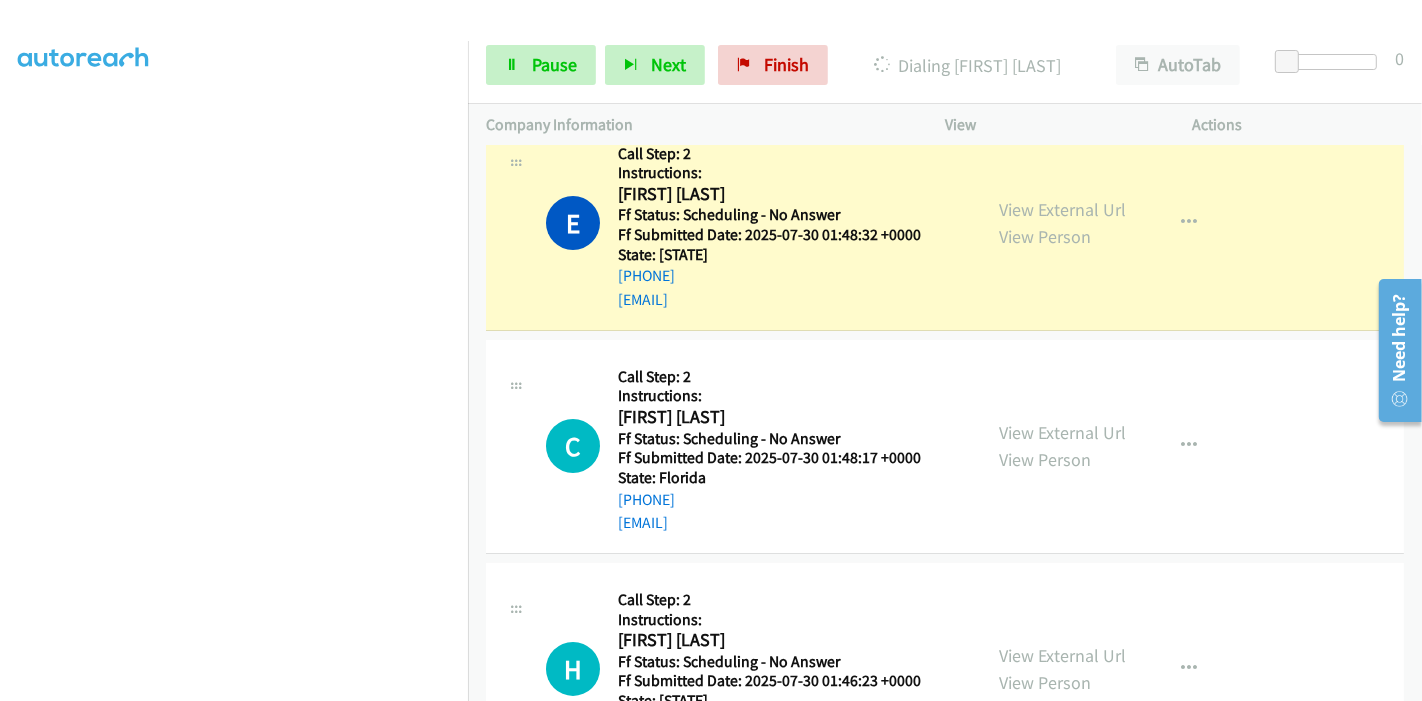 scroll, scrollTop: 0, scrollLeft: 0, axis: both 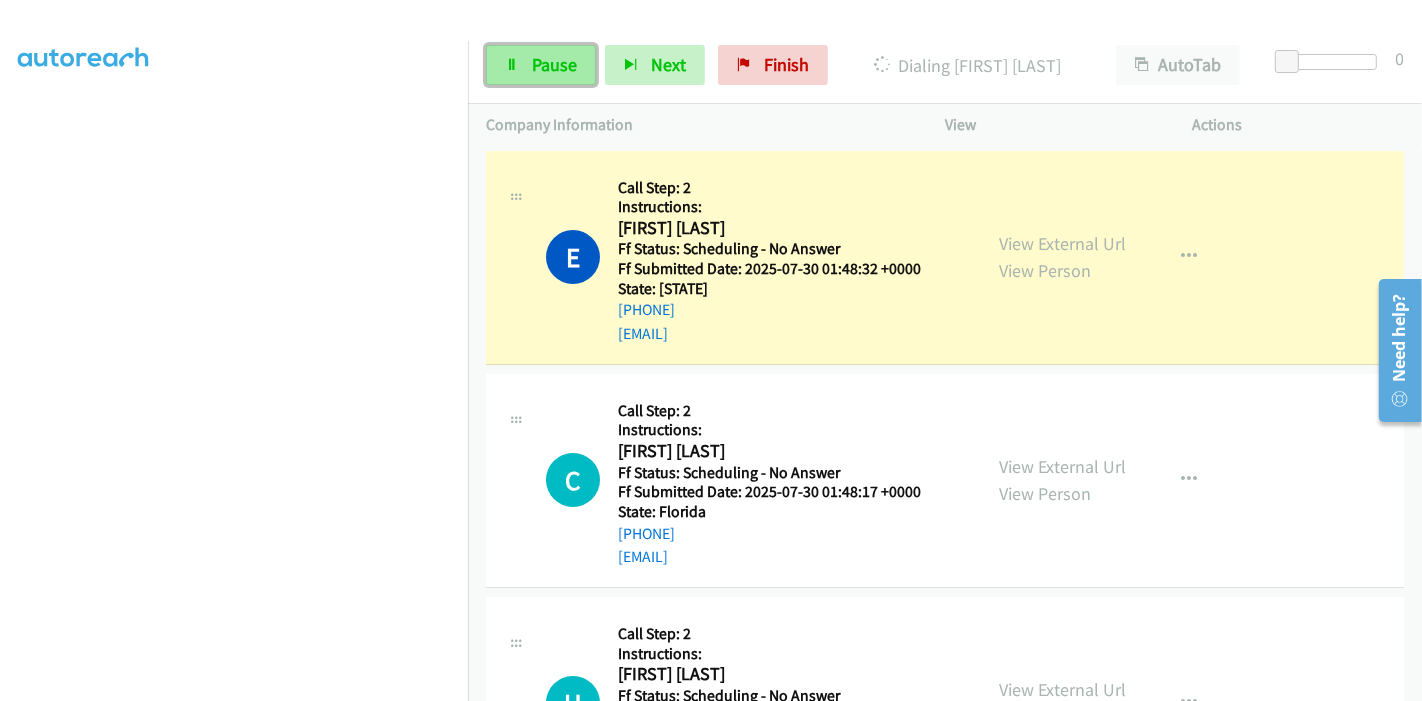 click on "Pause" at bounding box center (554, 64) 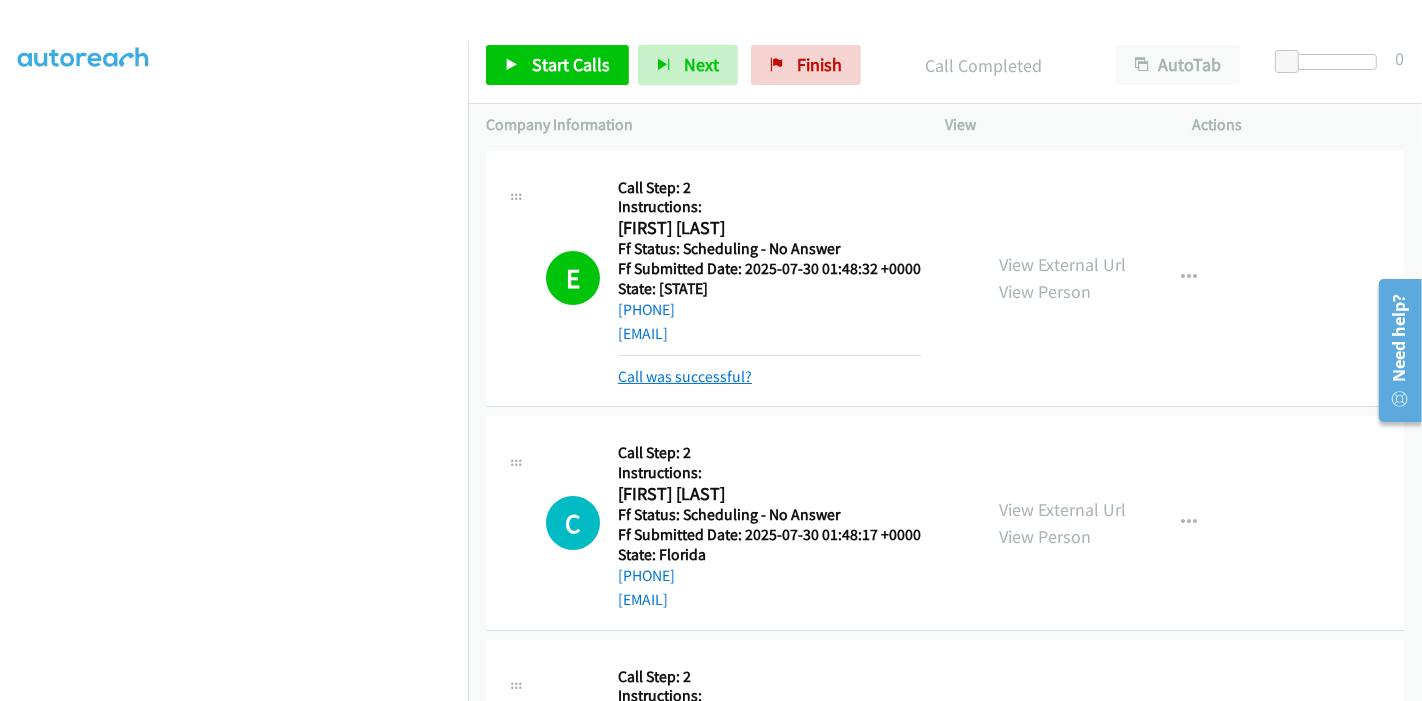 click on "Call was successful?" at bounding box center (685, 376) 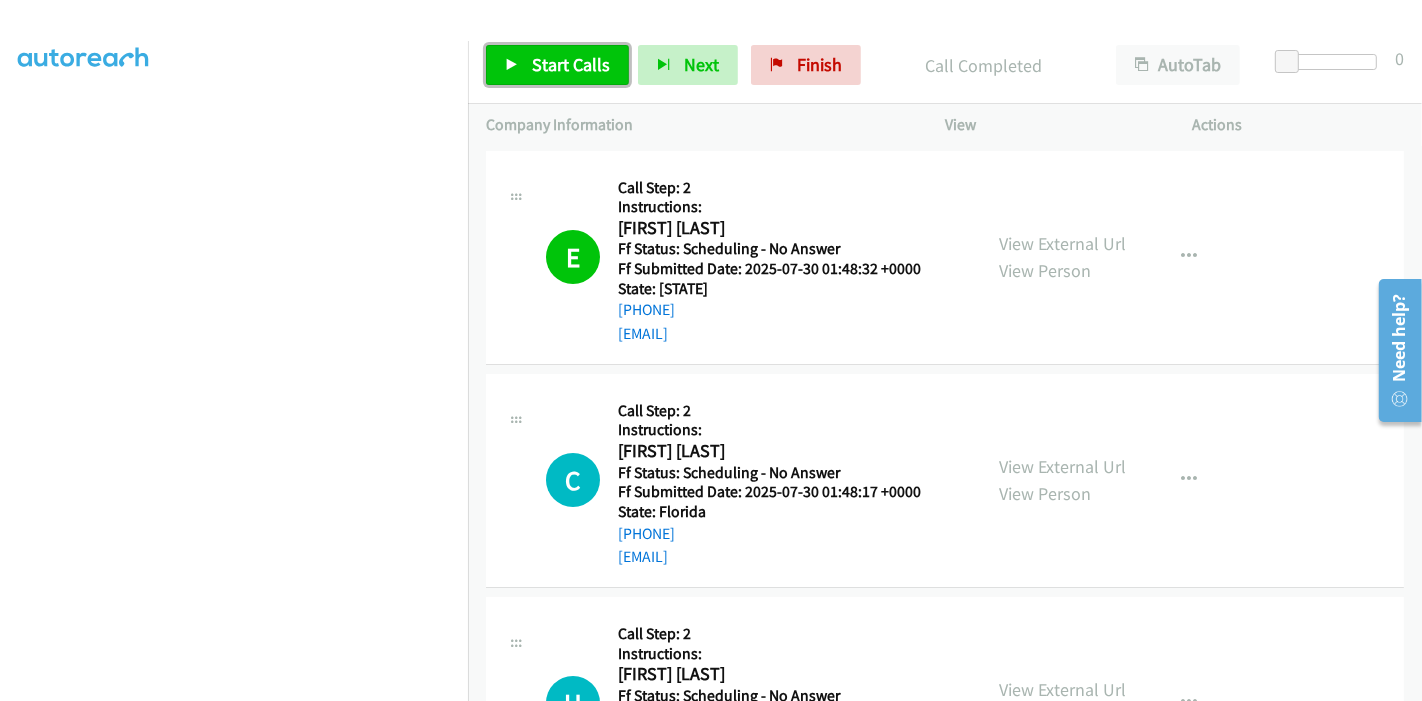 click on "Start Calls" at bounding box center [571, 64] 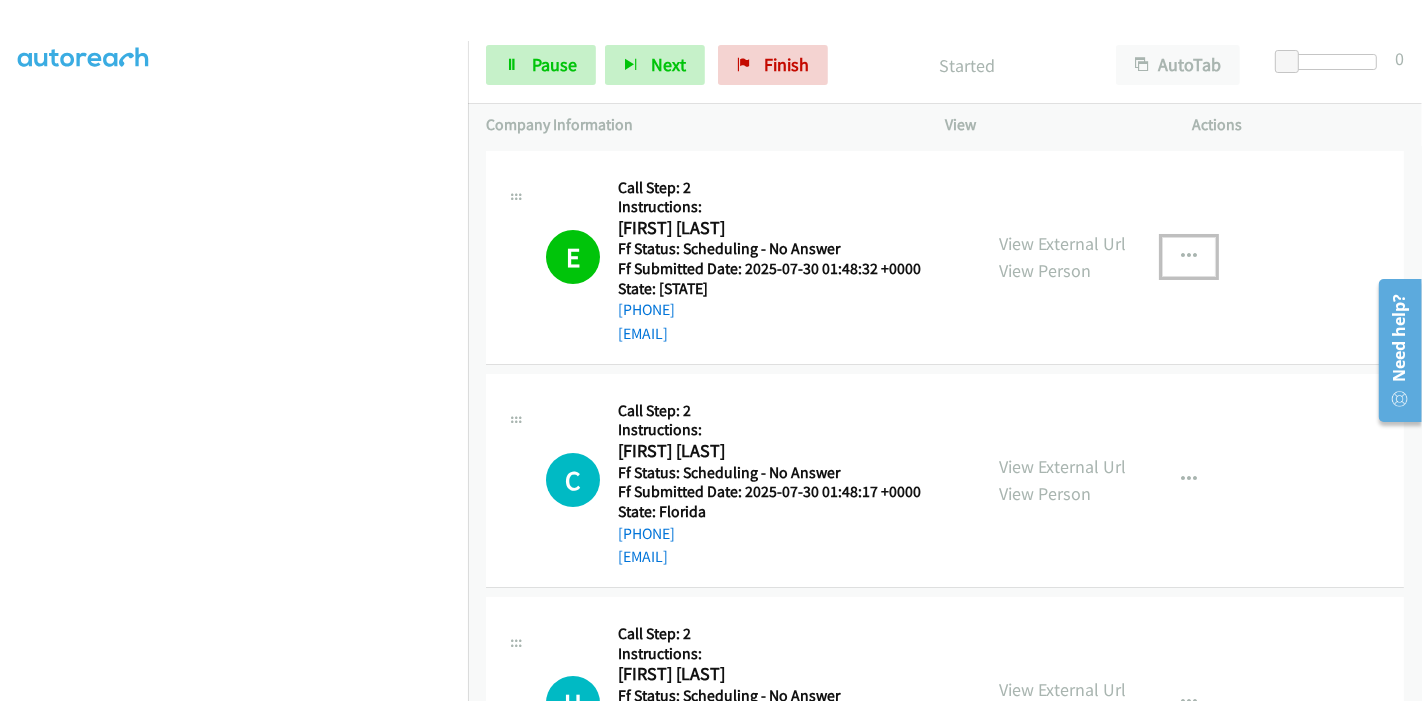 click at bounding box center (1189, 257) 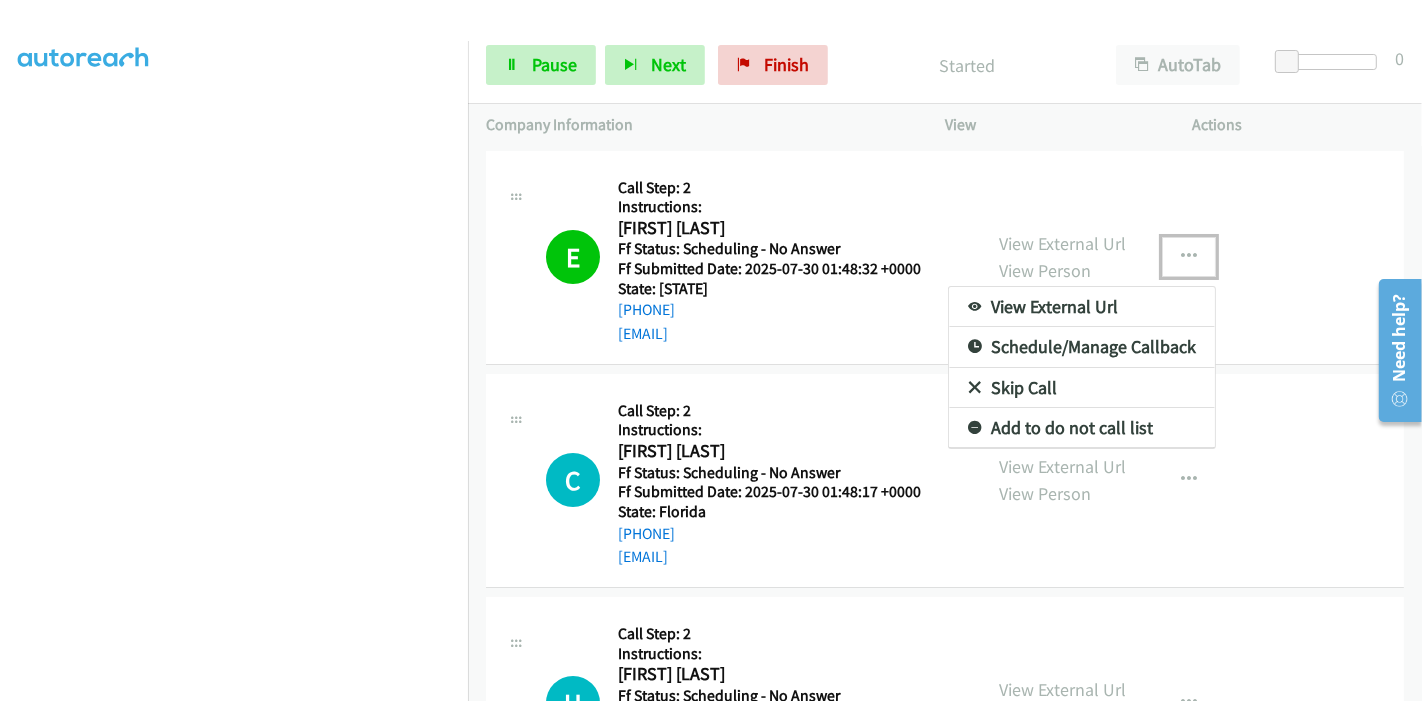 click on "Add to do not call list" at bounding box center [1082, 428] 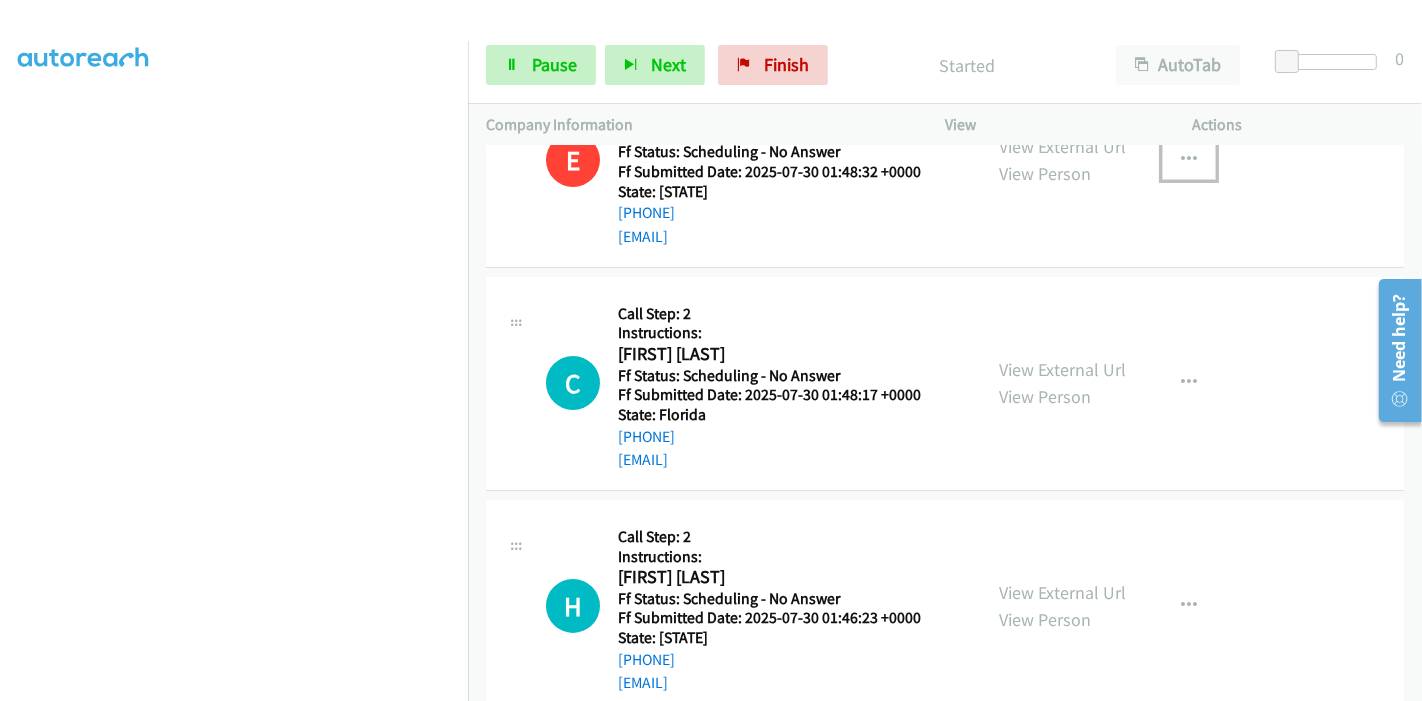 scroll, scrollTop: 222, scrollLeft: 0, axis: vertical 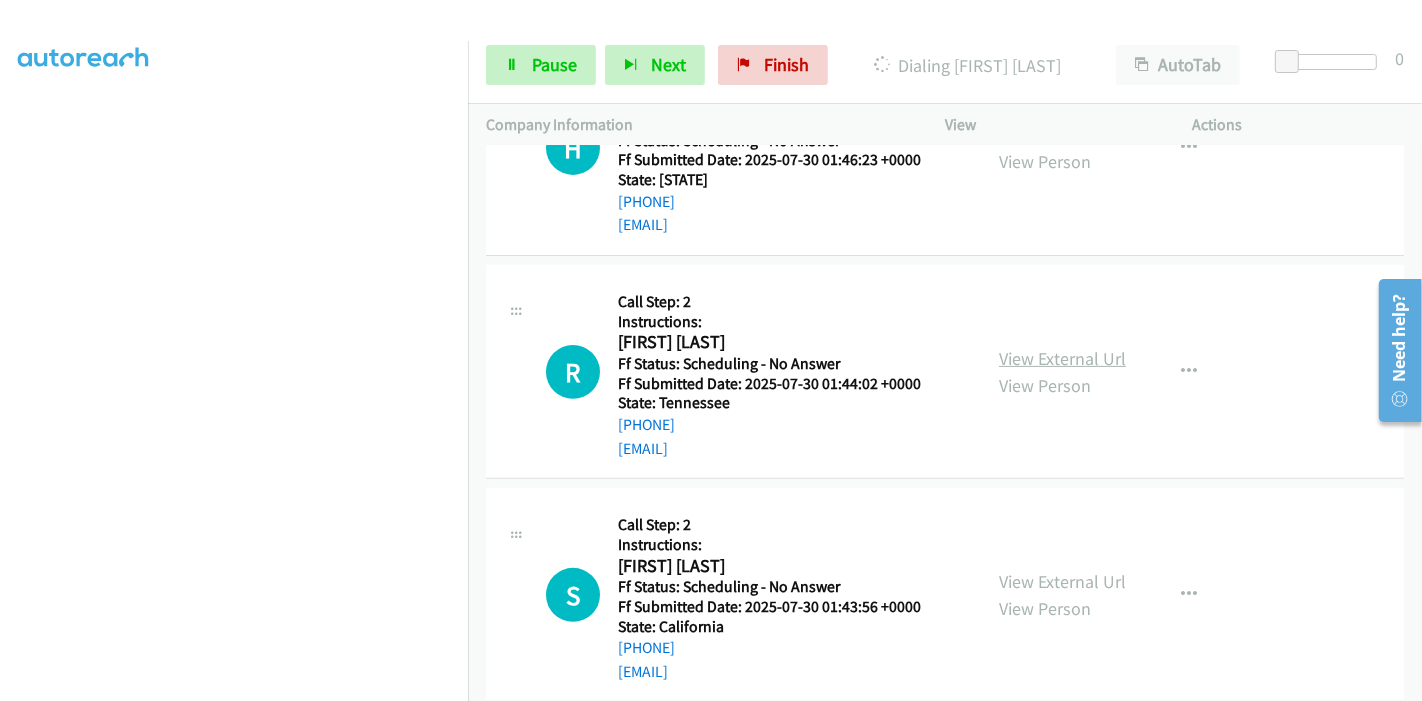 click on "View External Url" at bounding box center (1062, 358) 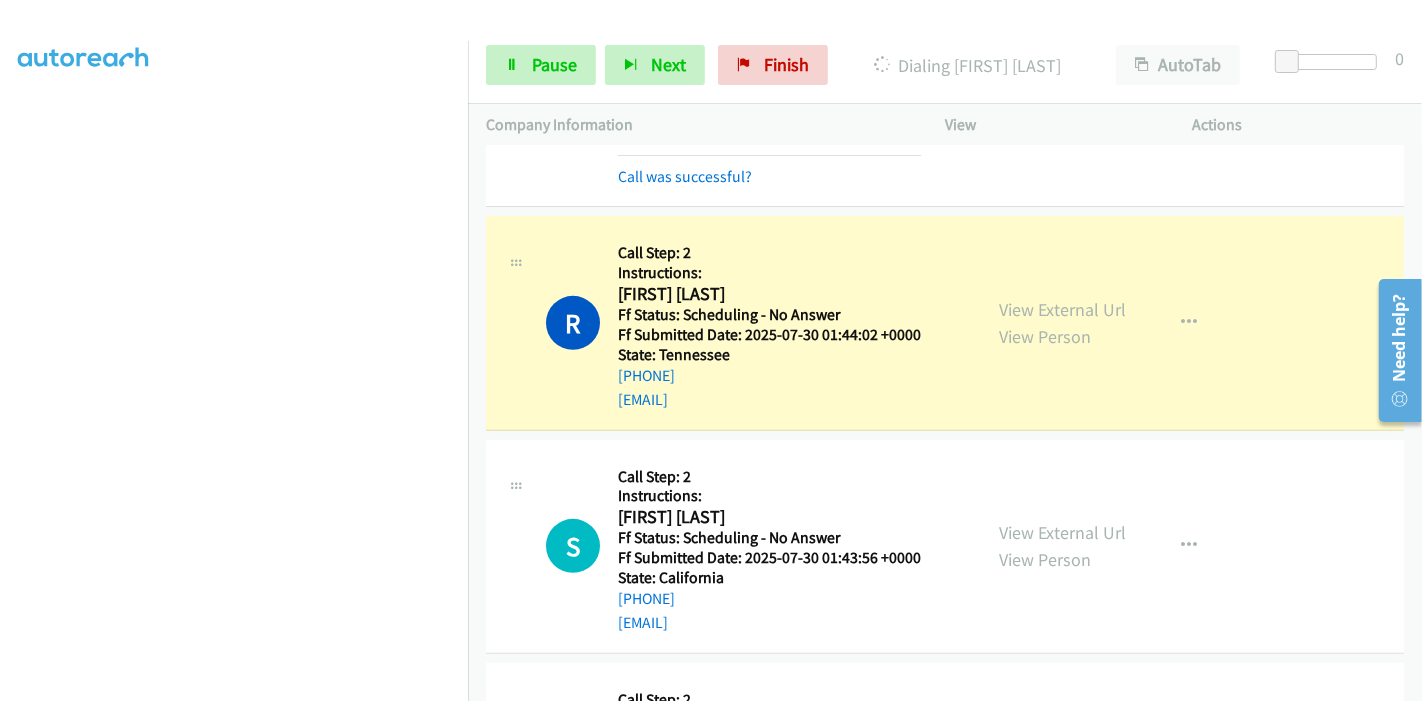 scroll, scrollTop: 708, scrollLeft: 0, axis: vertical 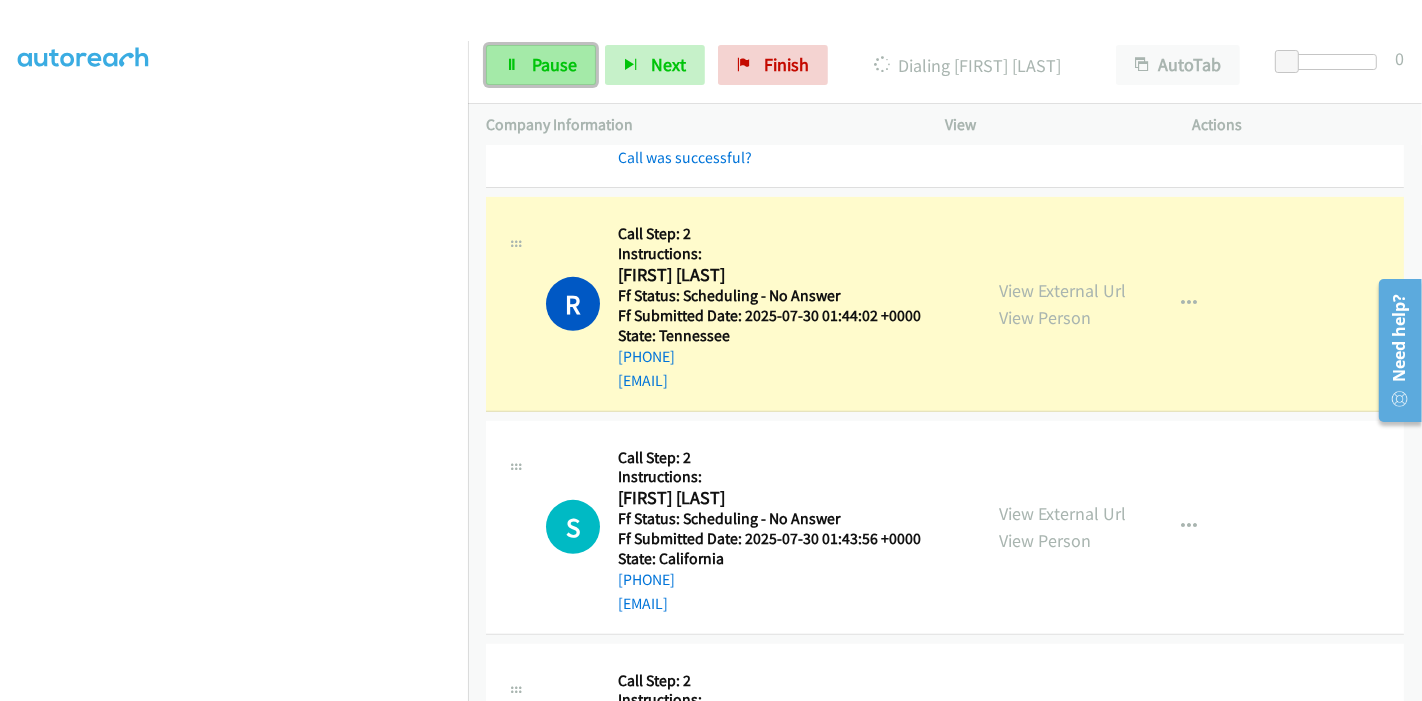 click on "Pause" at bounding box center (554, 64) 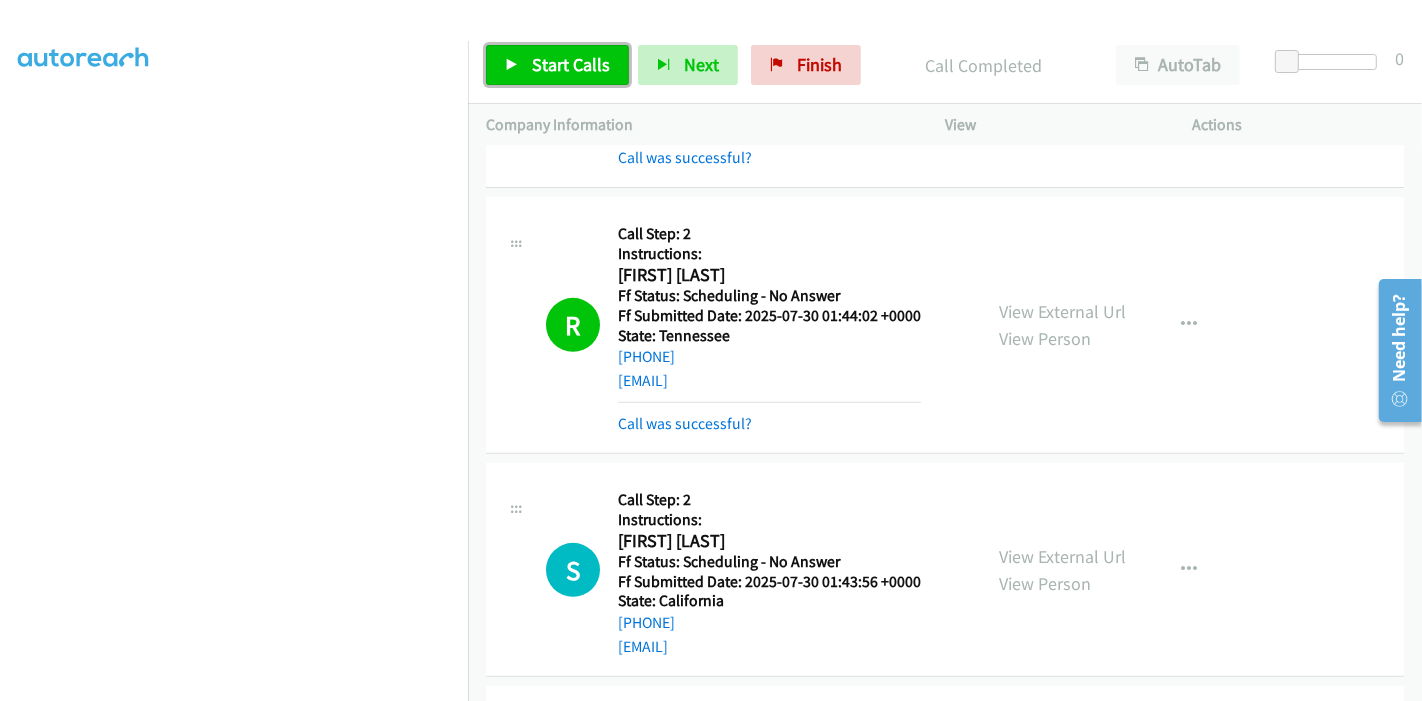 click on "Start Calls" at bounding box center (571, 64) 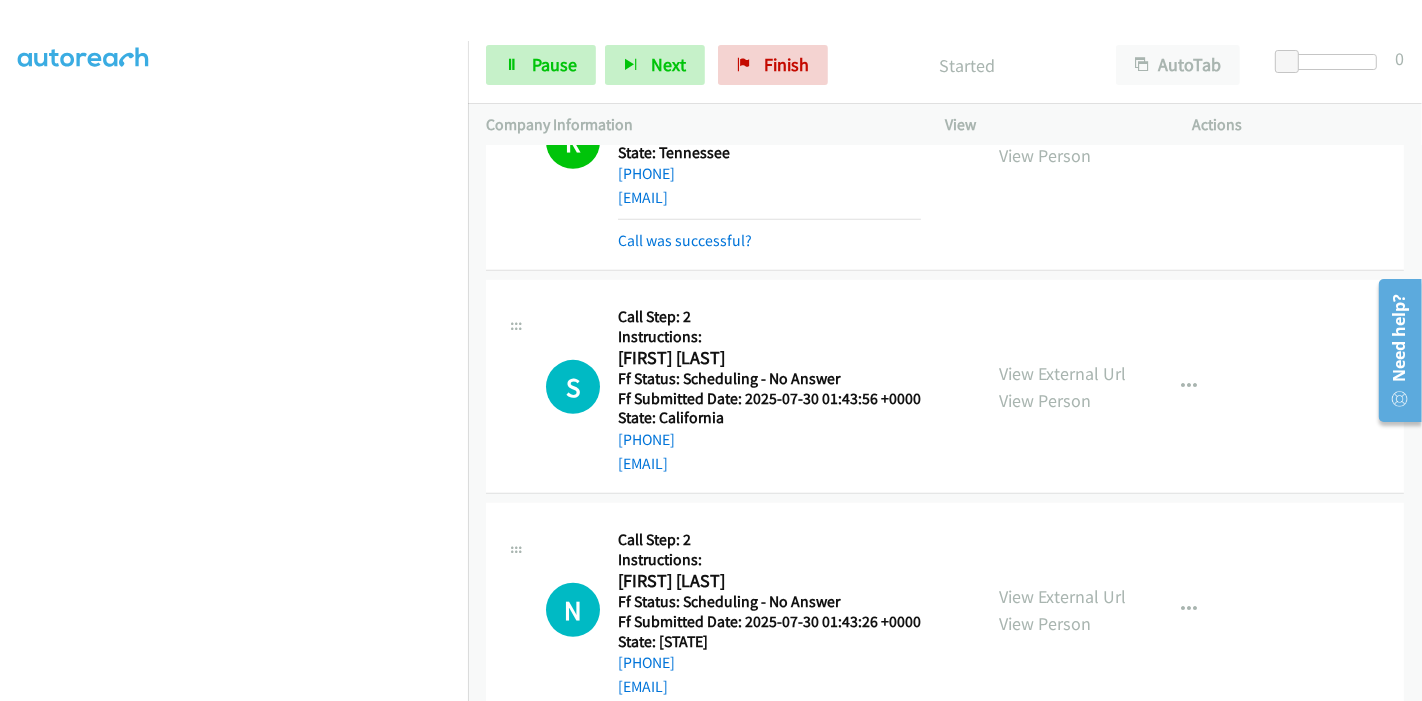 scroll, scrollTop: 931, scrollLeft: 0, axis: vertical 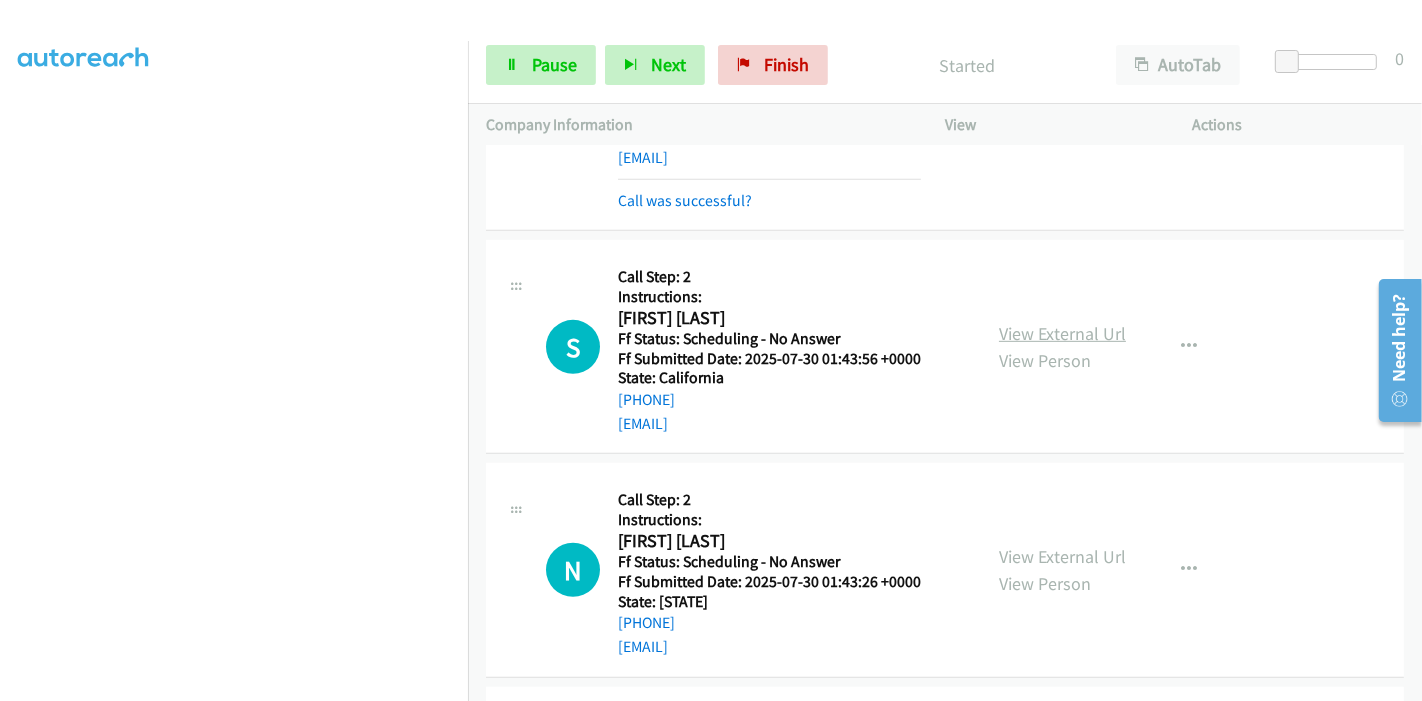 click on "View External Url" at bounding box center [1062, 333] 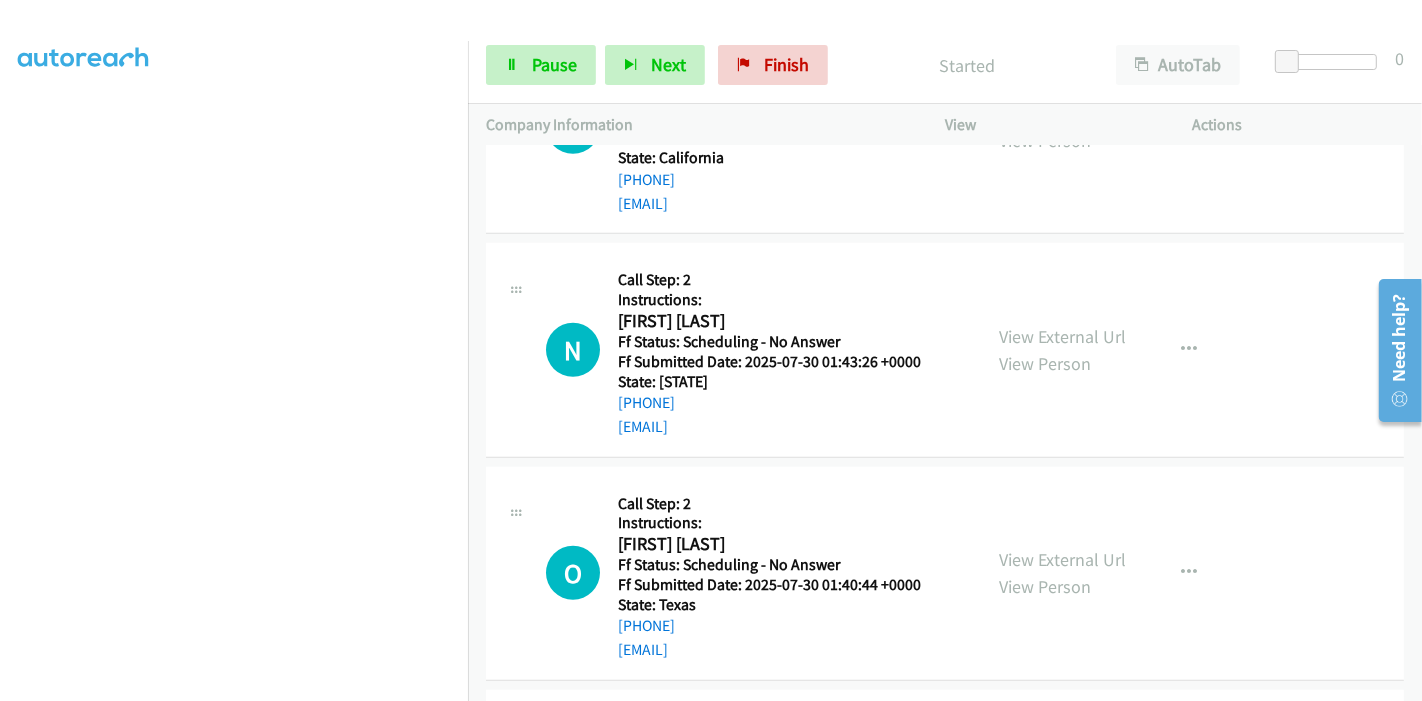 scroll, scrollTop: 1153, scrollLeft: 0, axis: vertical 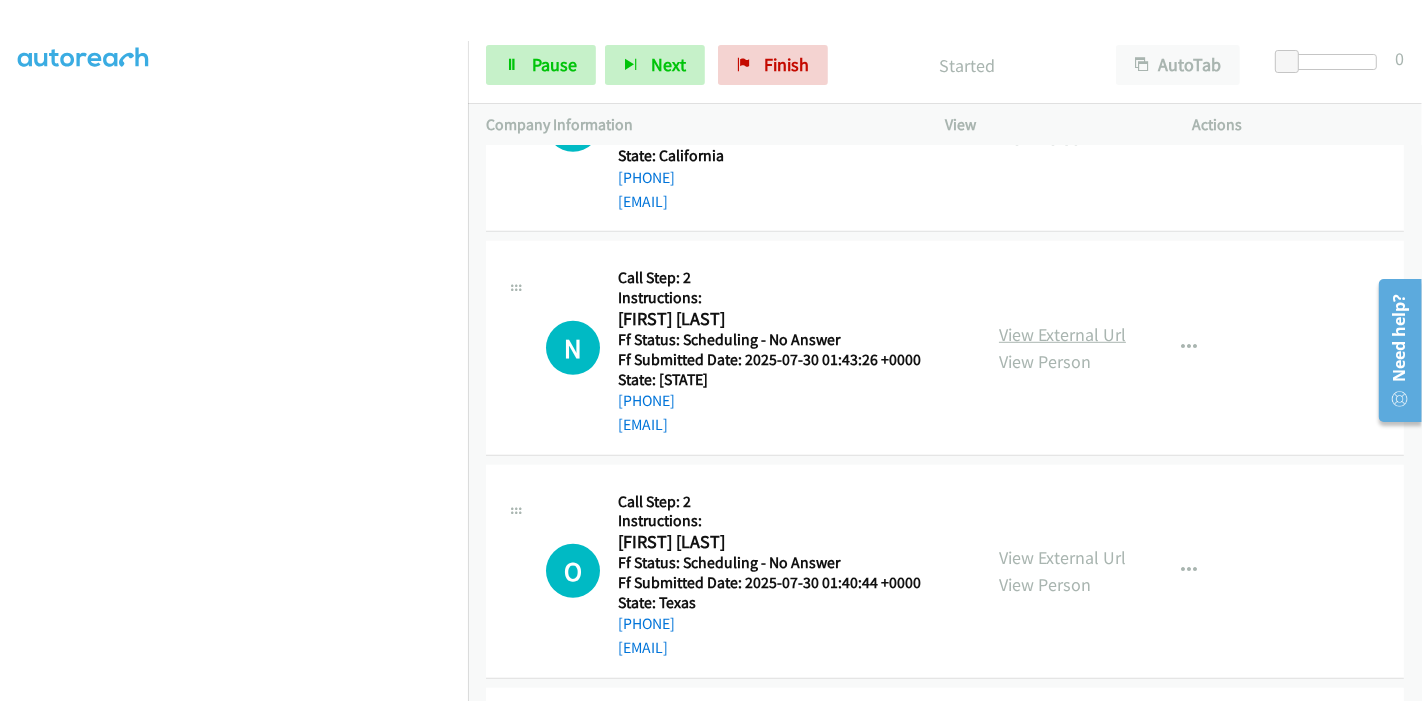 click on "View External Url" at bounding box center (1062, 334) 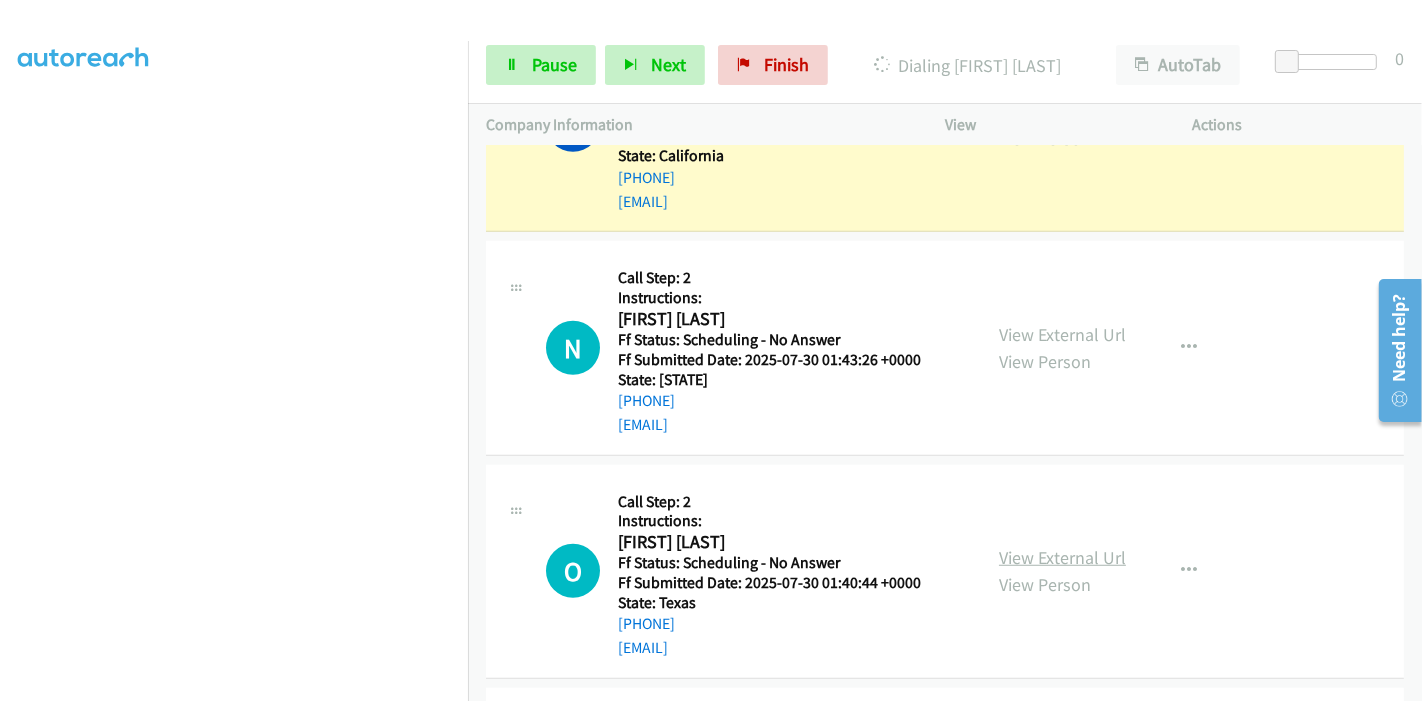 click on "View External Url" at bounding box center [1062, 557] 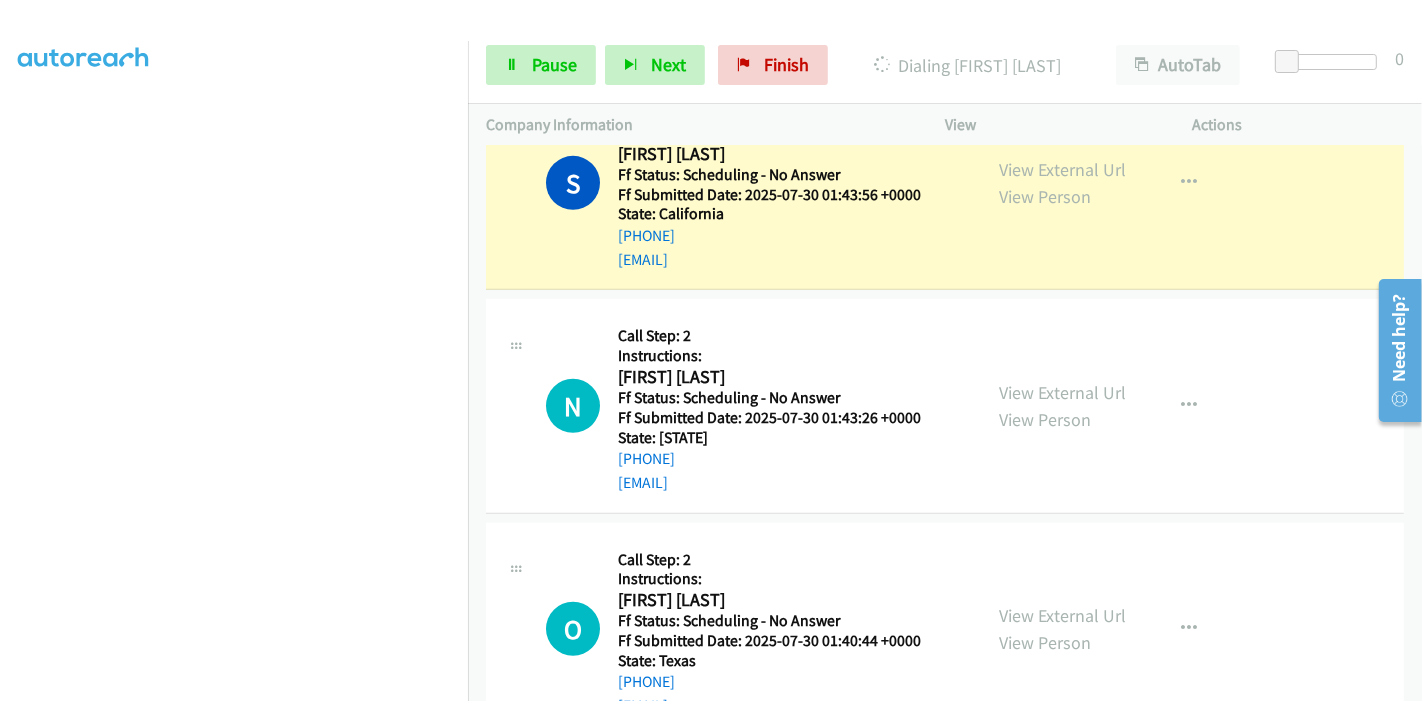scroll, scrollTop: 1153, scrollLeft: 0, axis: vertical 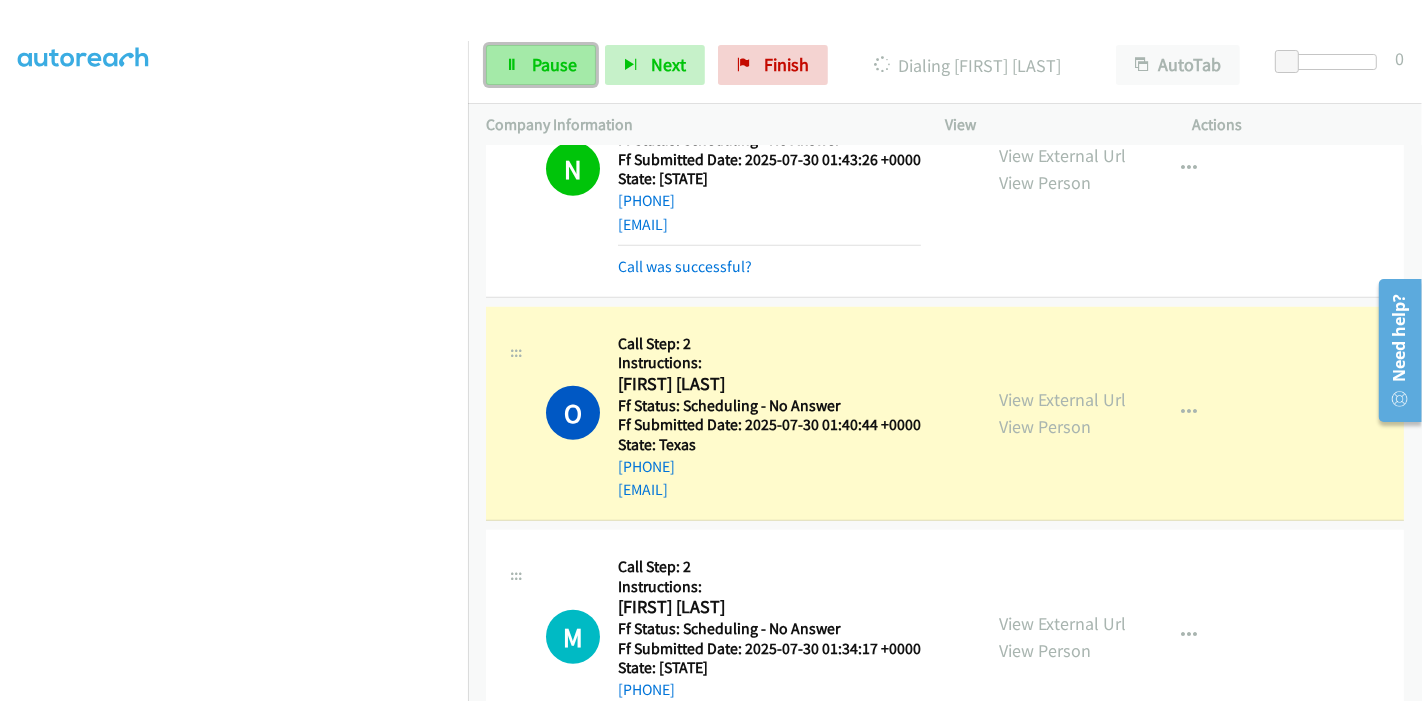 click on "Pause" at bounding box center [541, 65] 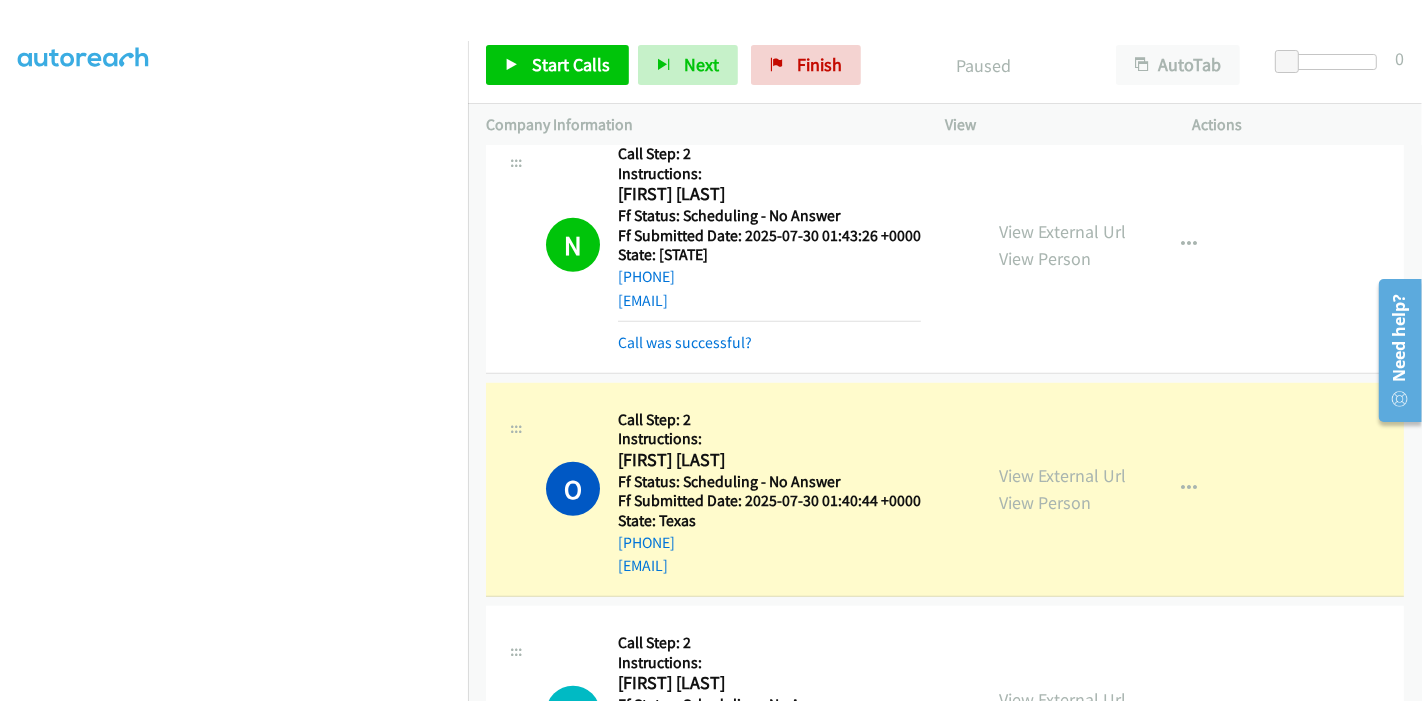 scroll, scrollTop: 1285, scrollLeft: 0, axis: vertical 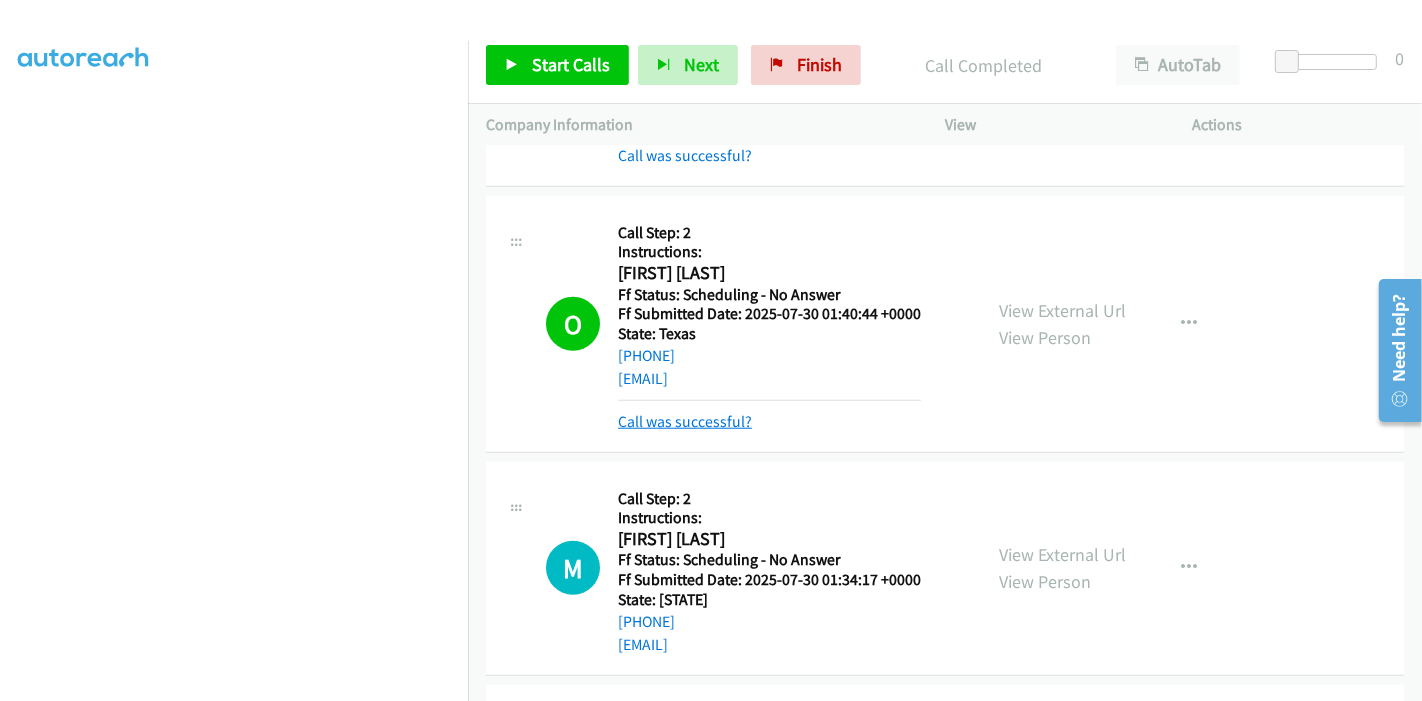 click on "Call was successful?" at bounding box center (685, 421) 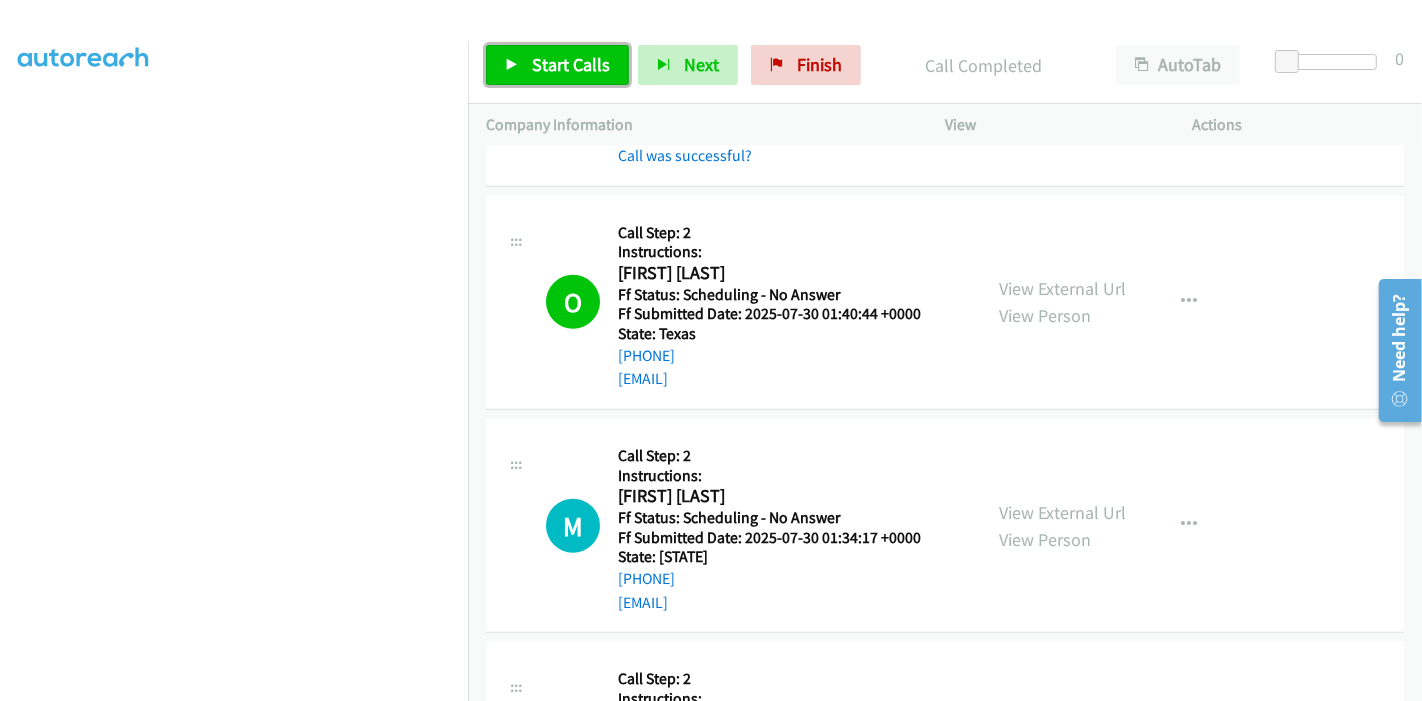 click on "Start Calls" at bounding box center [571, 64] 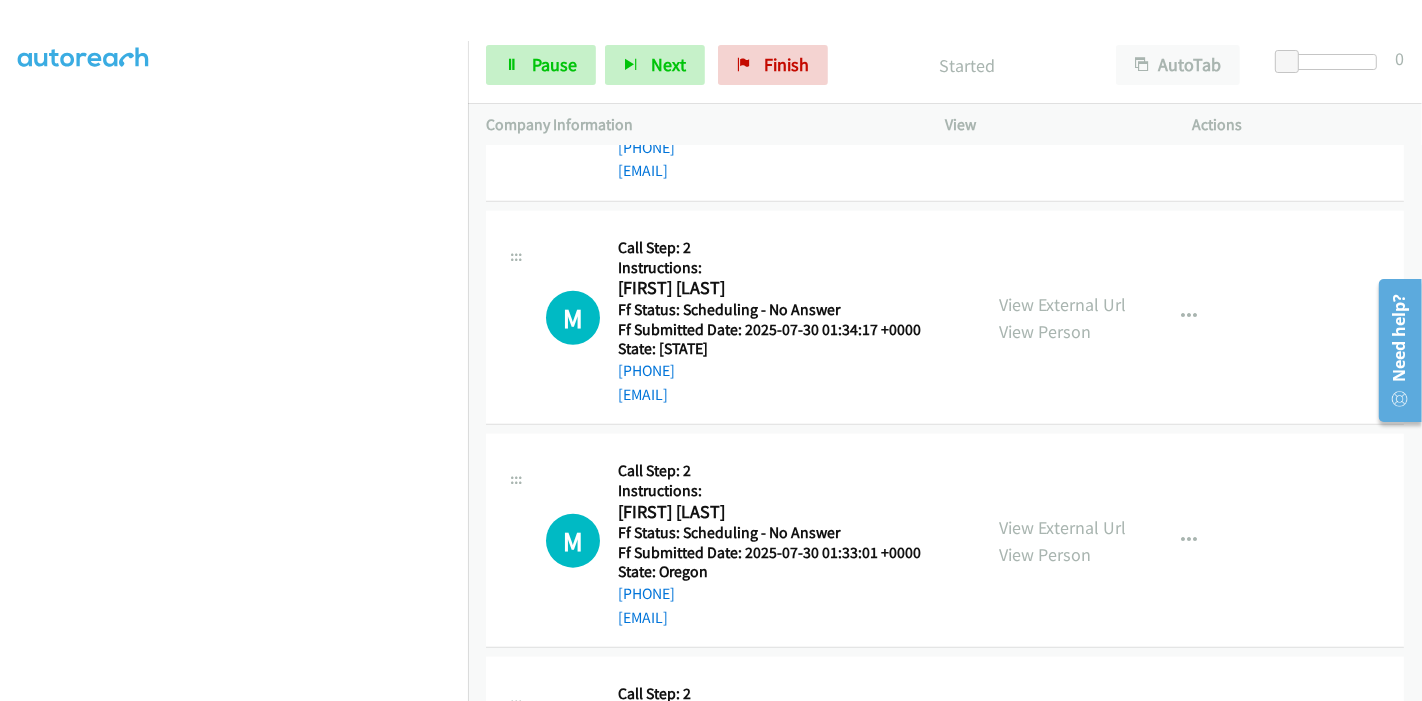 scroll, scrollTop: 1729, scrollLeft: 0, axis: vertical 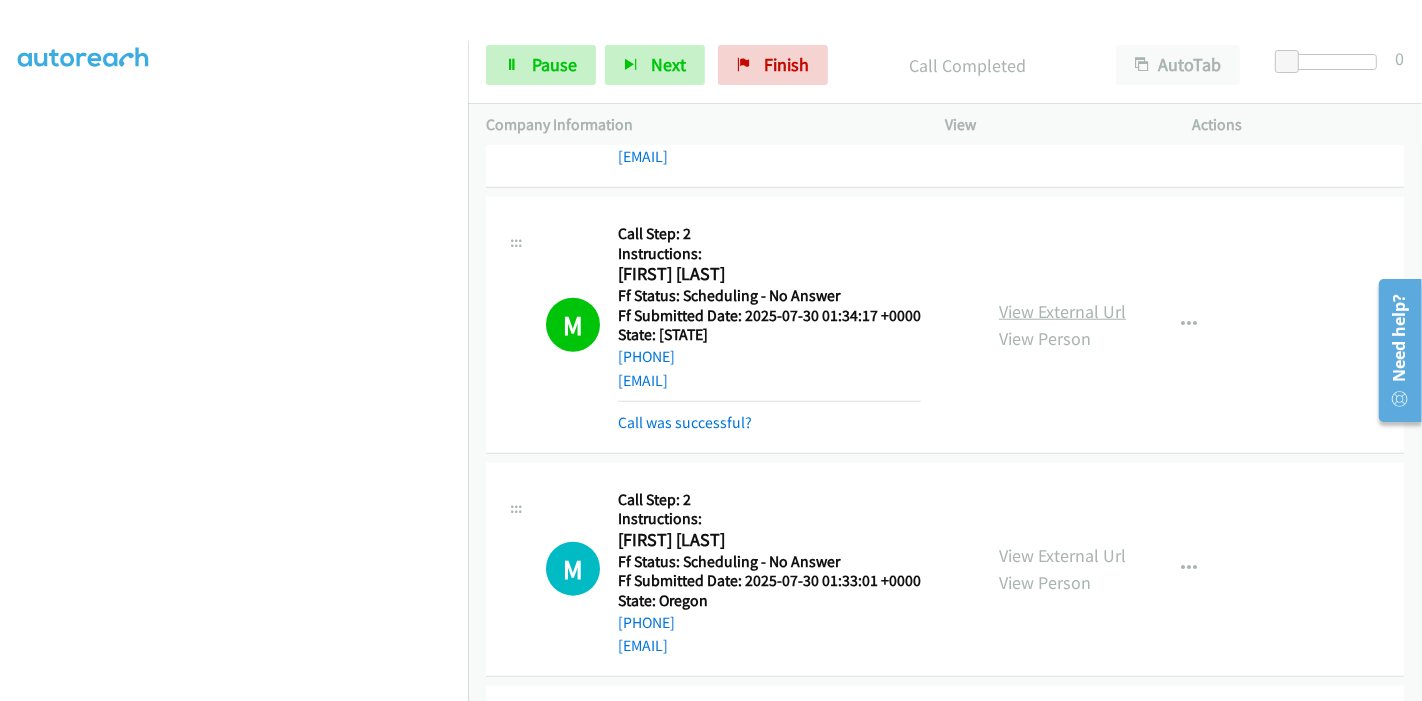 click on "View External Url" at bounding box center [1062, 311] 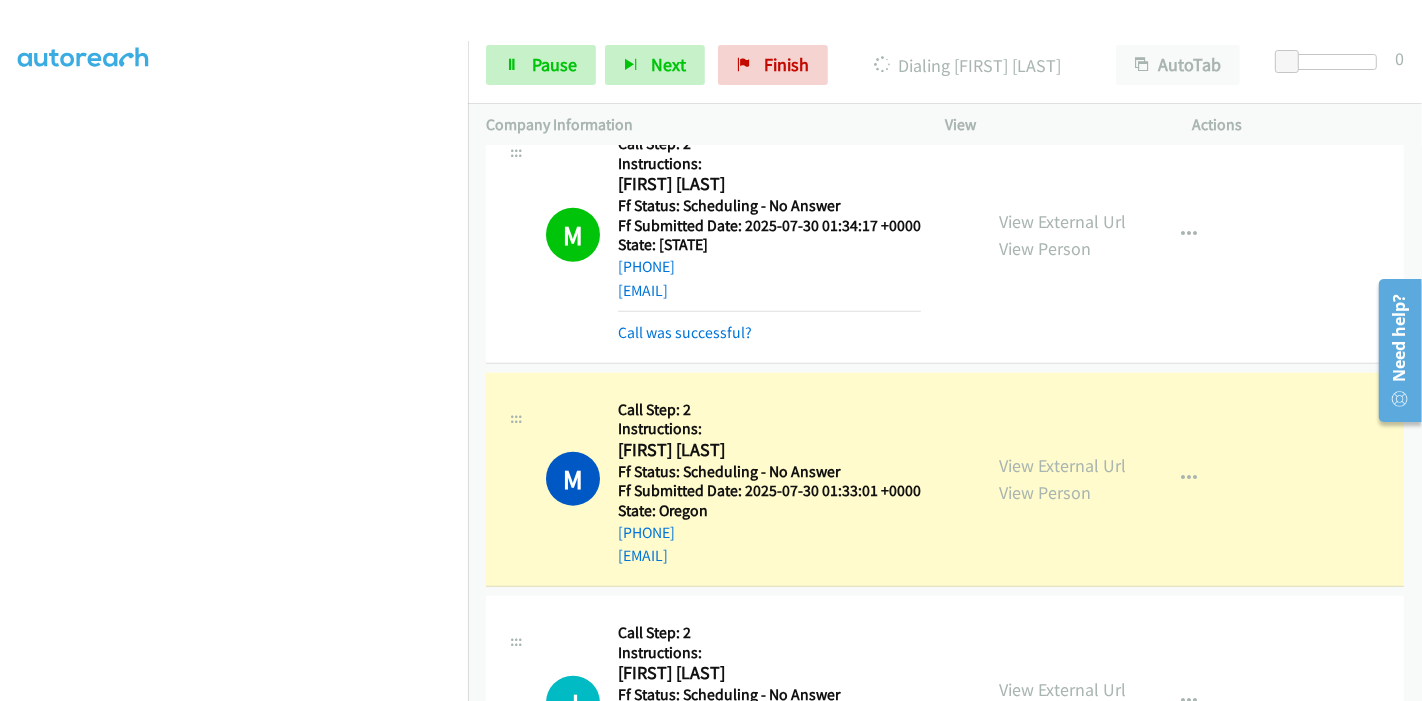 scroll, scrollTop: 1951, scrollLeft: 0, axis: vertical 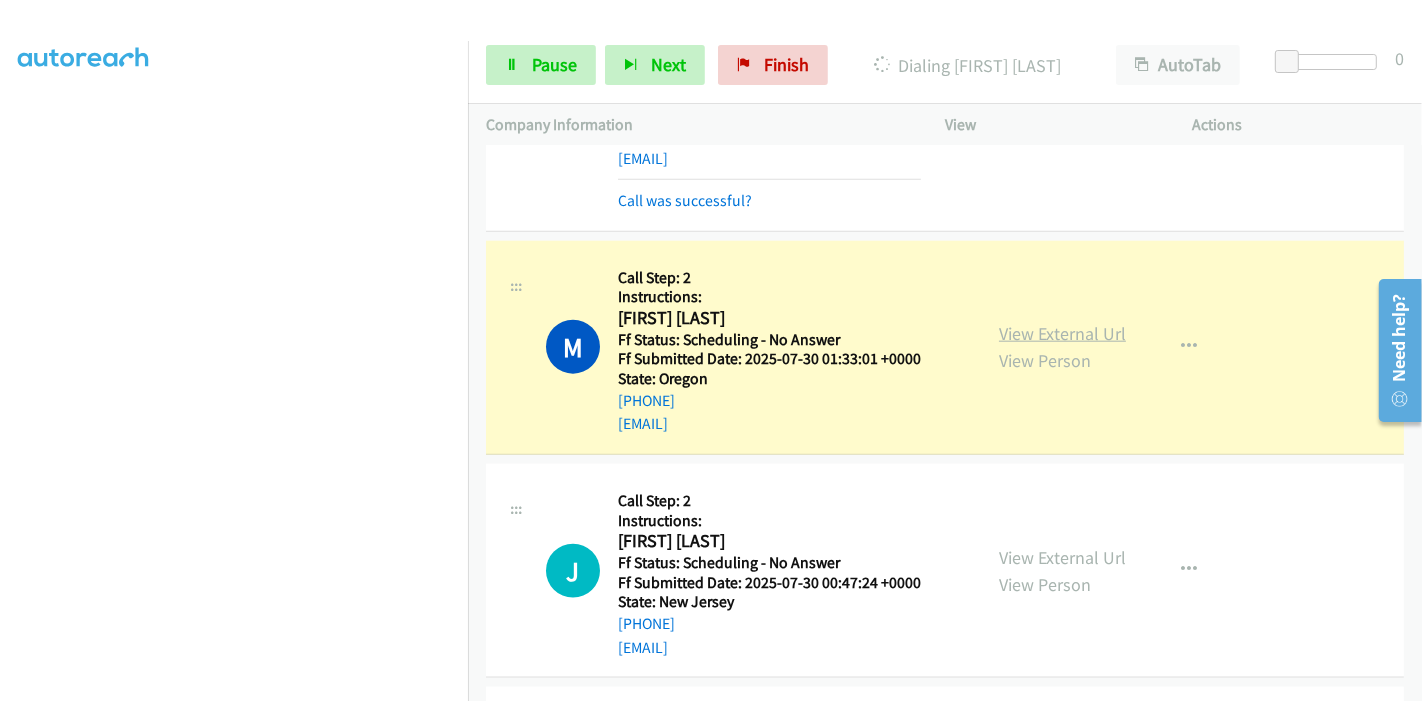 click on "View External Url" at bounding box center [1062, 333] 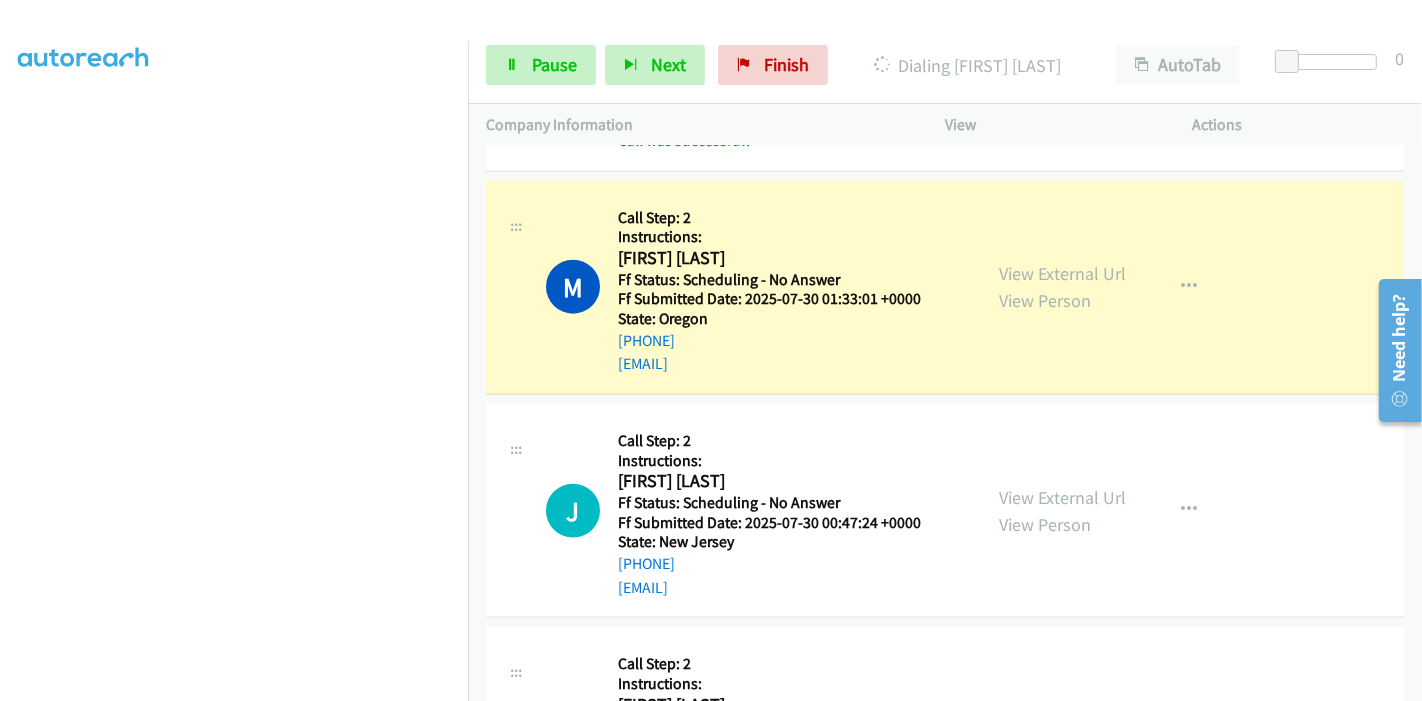 scroll, scrollTop: 2062, scrollLeft: 0, axis: vertical 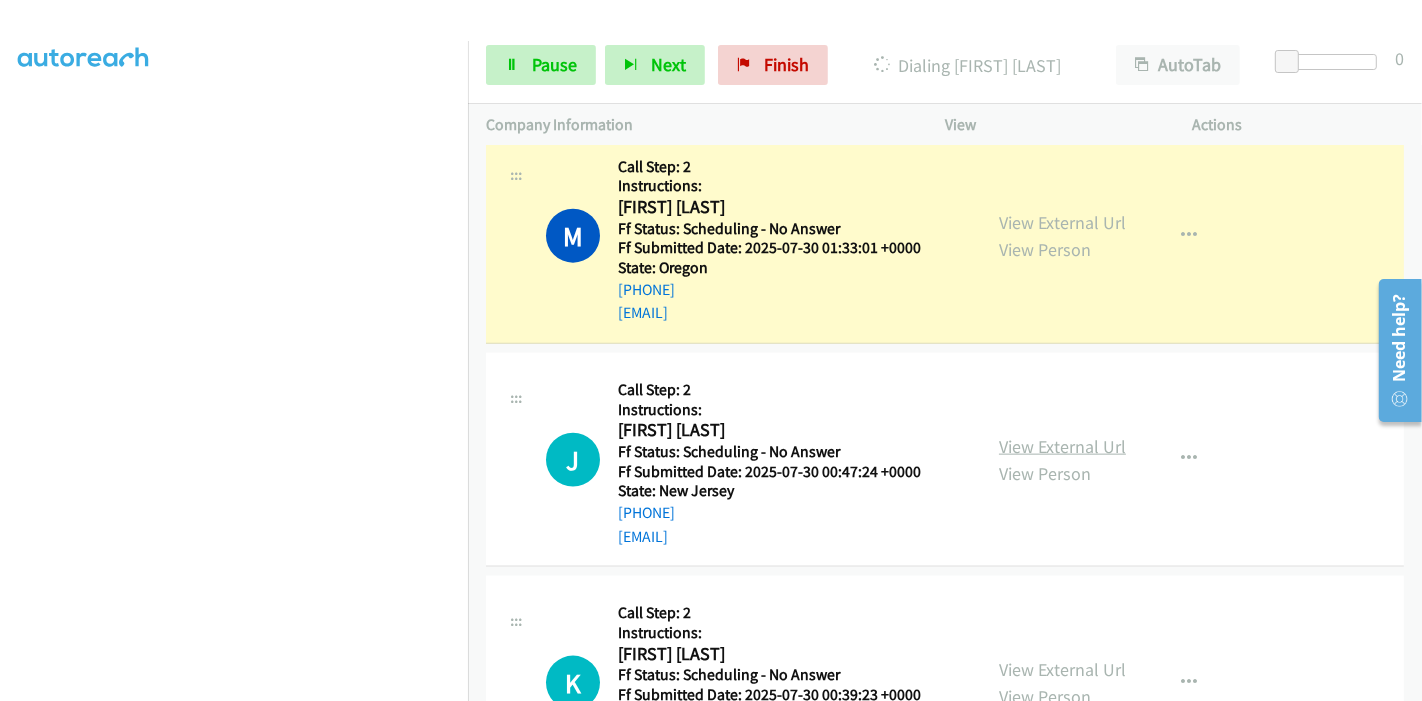 click on "View External Url" at bounding box center (1062, 446) 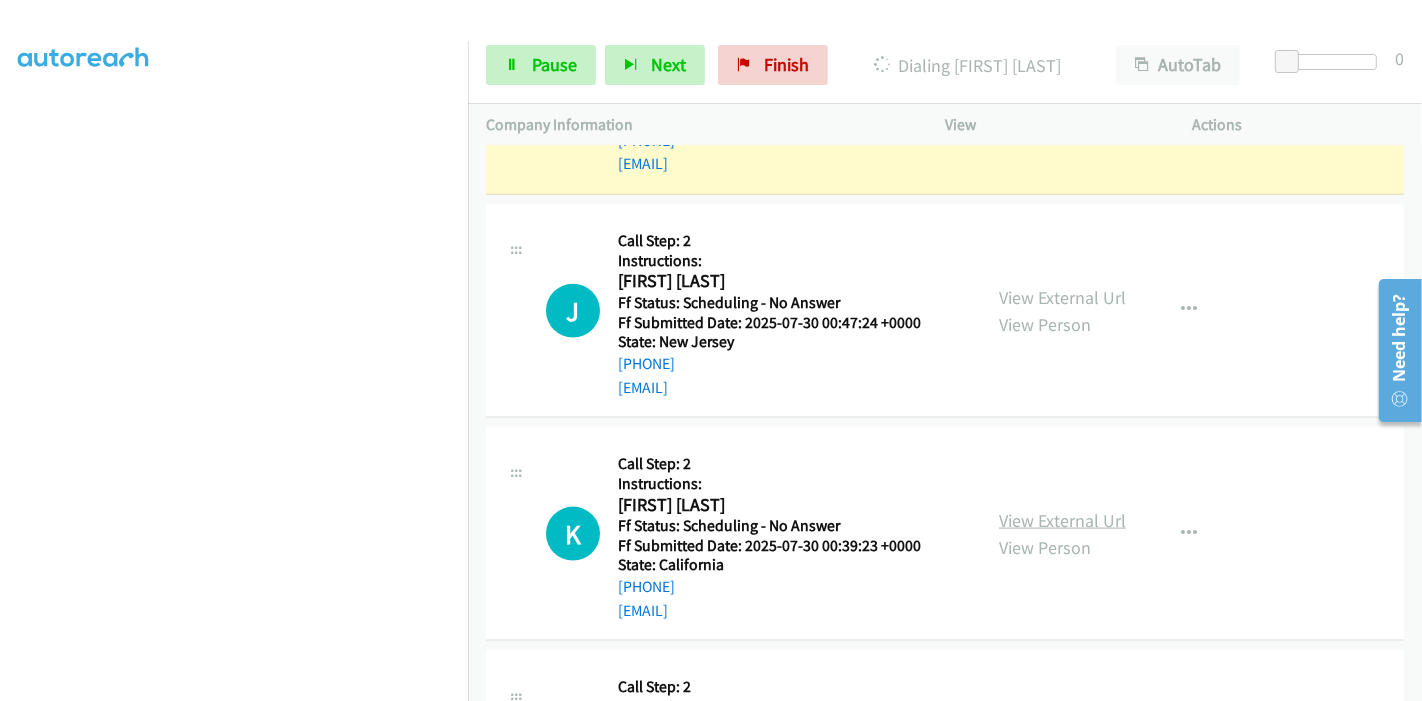 scroll, scrollTop: 2285, scrollLeft: 0, axis: vertical 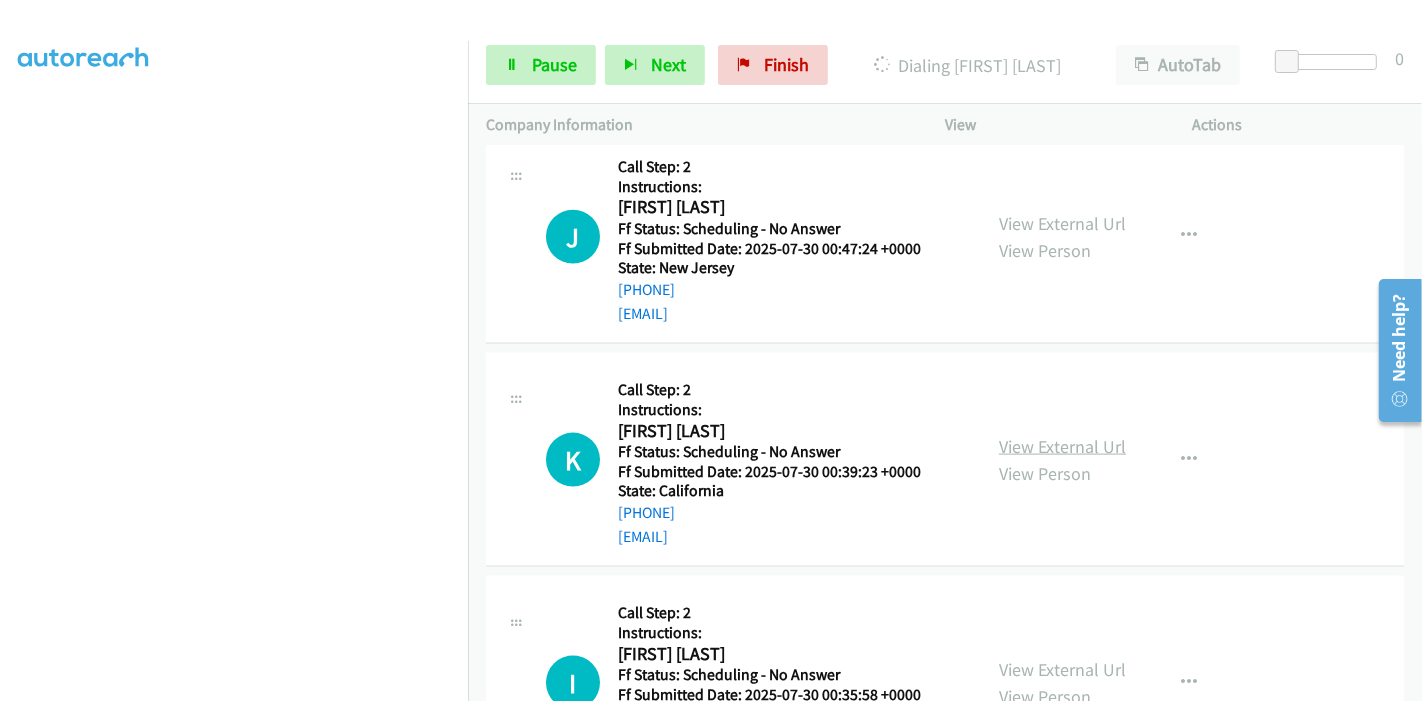click on "View External Url" at bounding box center [1062, 446] 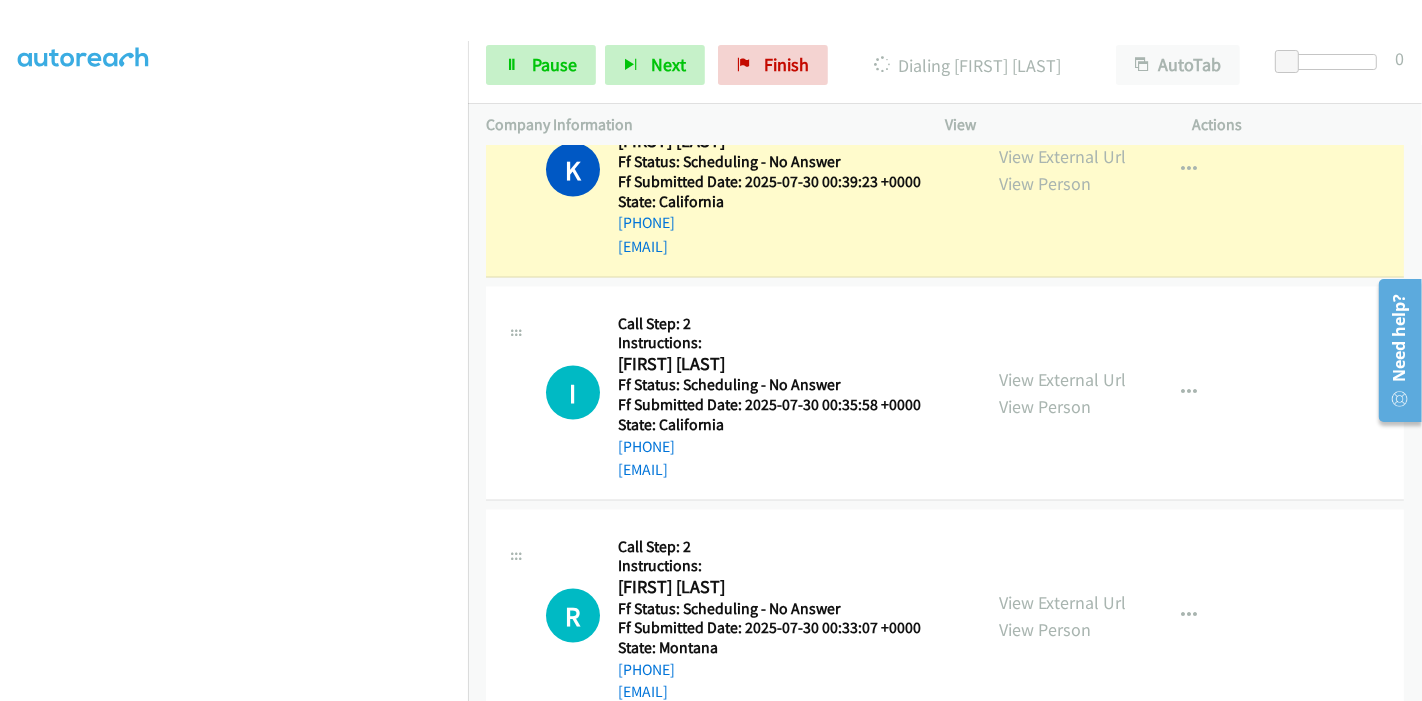scroll, scrollTop: 2771, scrollLeft: 0, axis: vertical 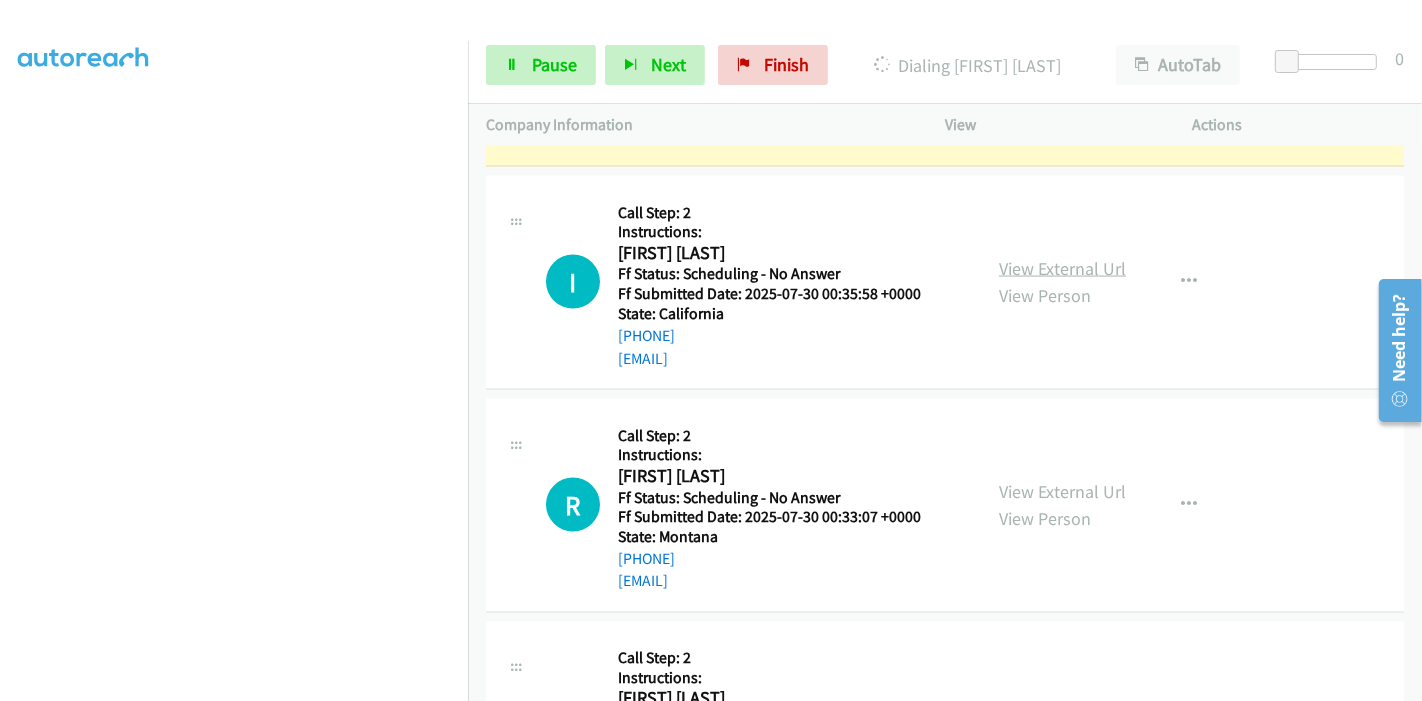 click on "View External Url" at bounding box center (1062, 268) 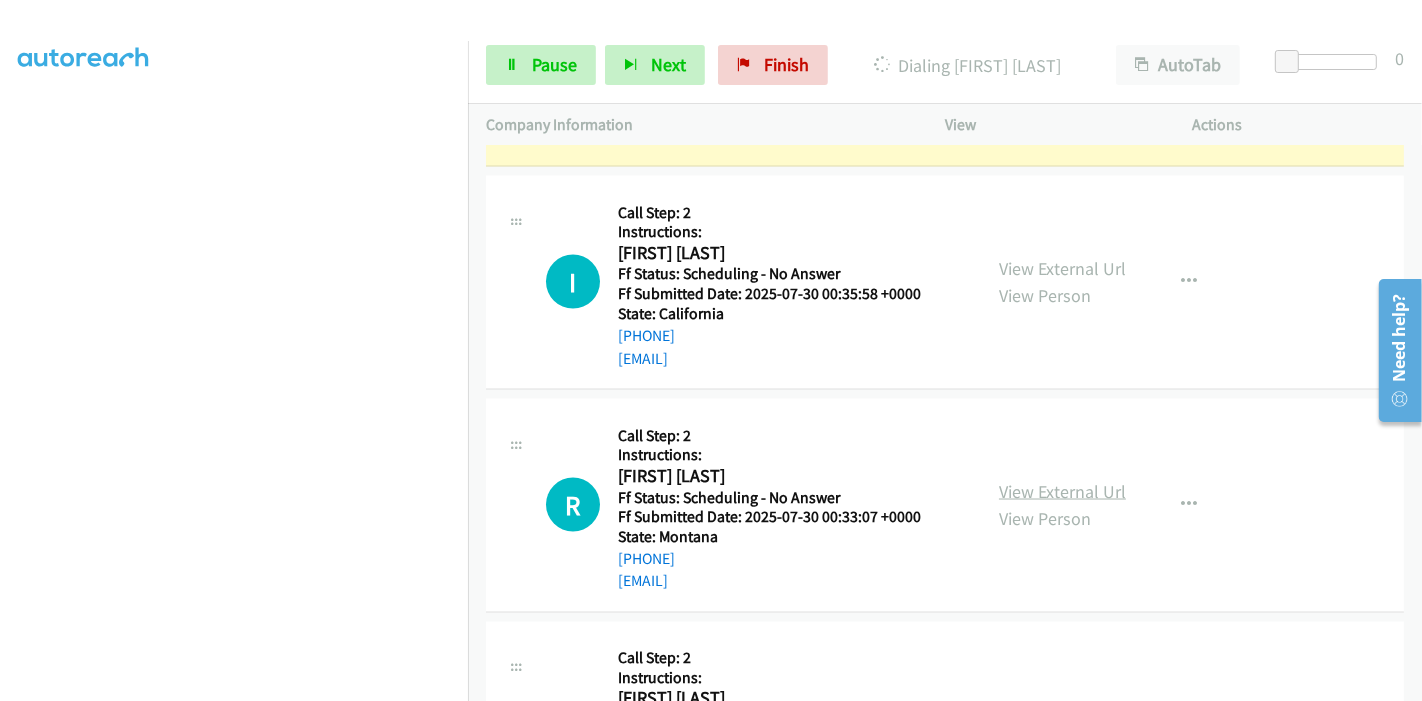 click on "View External Url" at bounding box center [1062, 491] 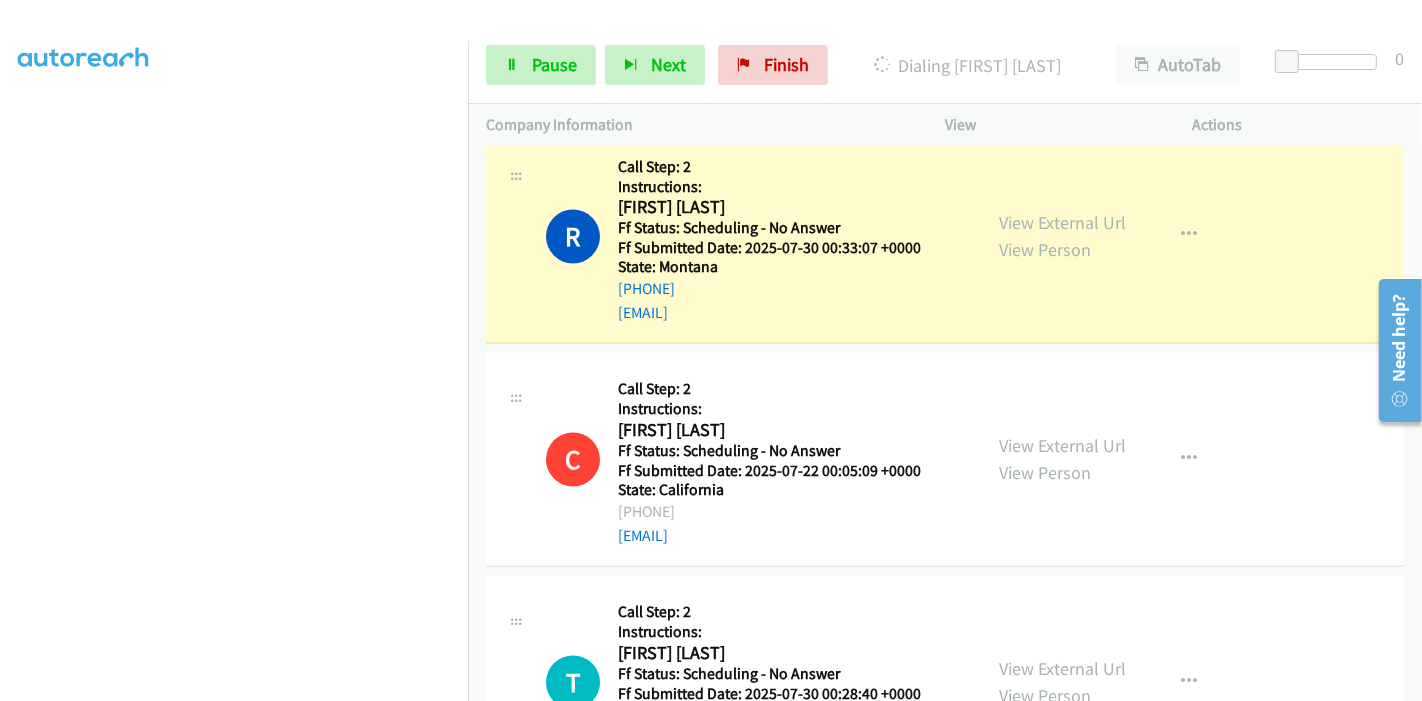 scroll, scrollTop: 3014, scrollLeft: 0, axis: vertical 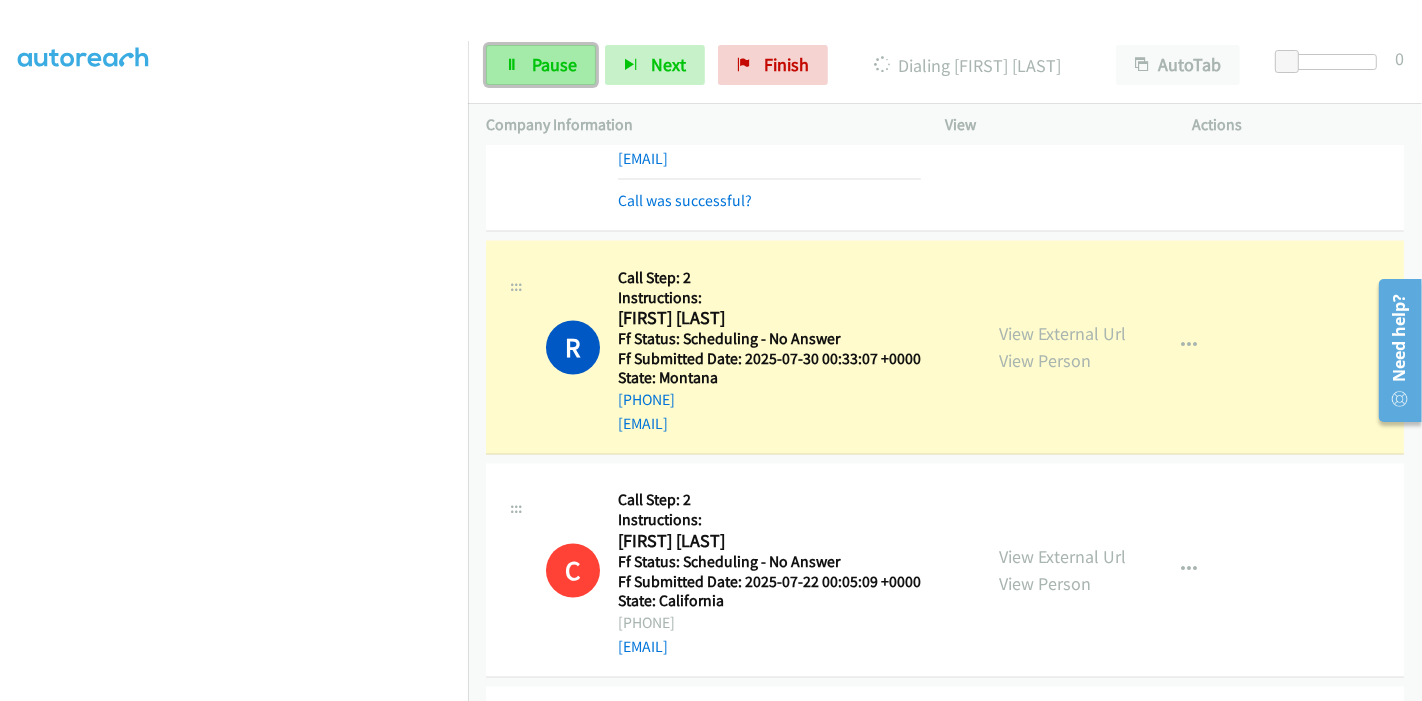 click on "Pause" at bounding box center (541, 65) 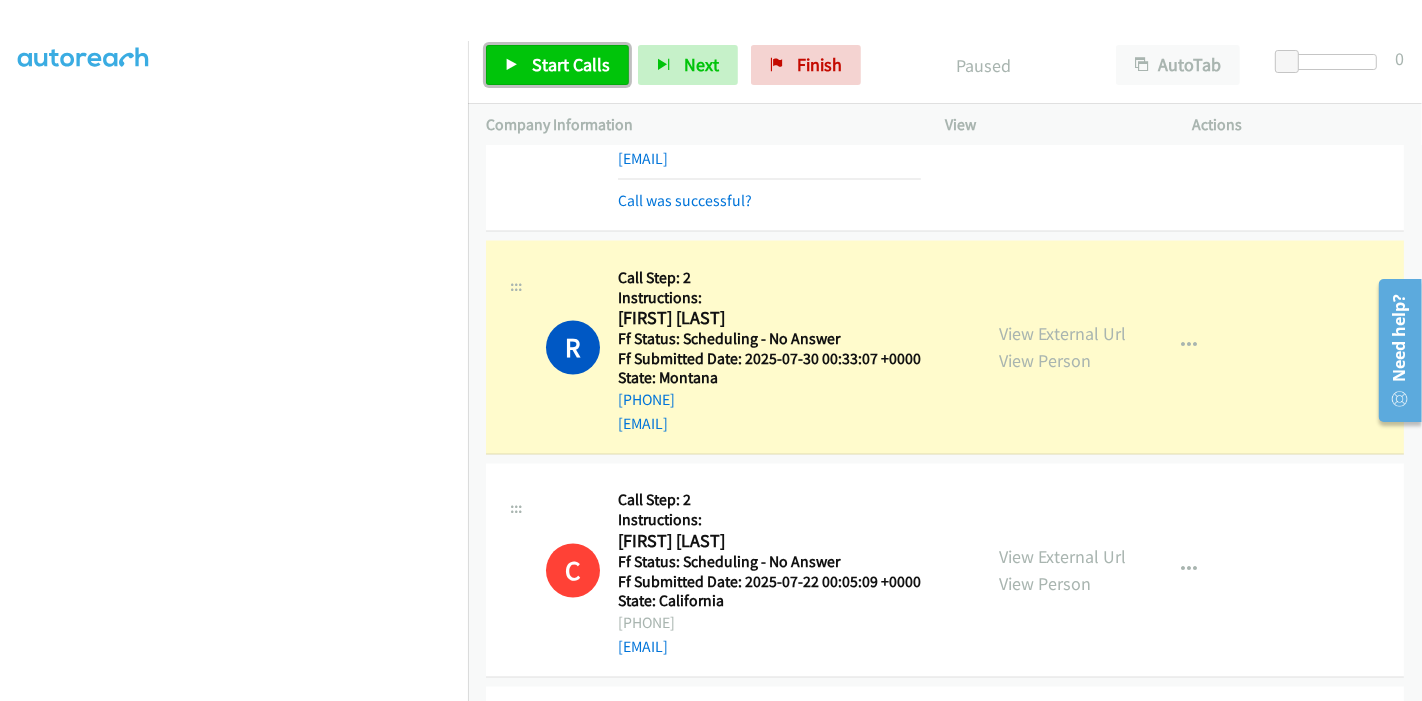 click on "Start Calls" at bounding box center (571, 64) 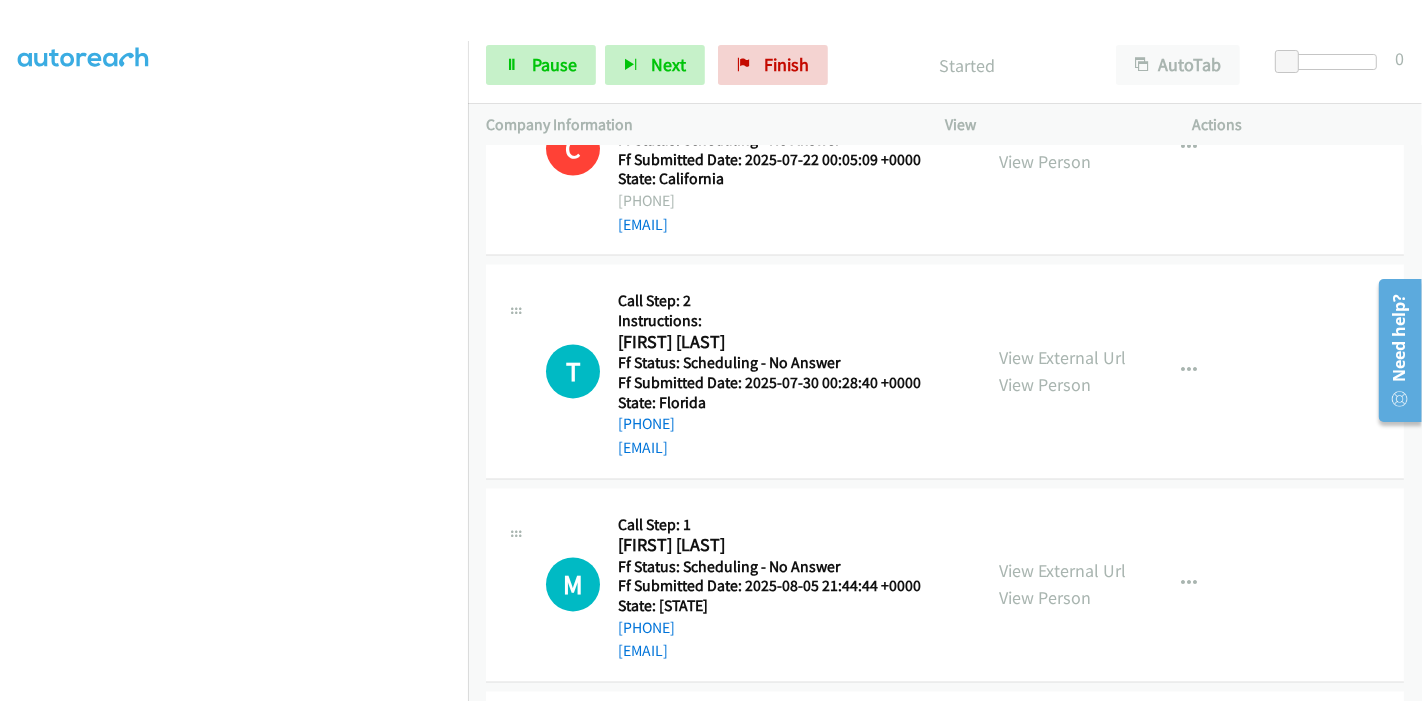 scroll, scrollTop: 3459, scrollLeft: 0, axis: vertical 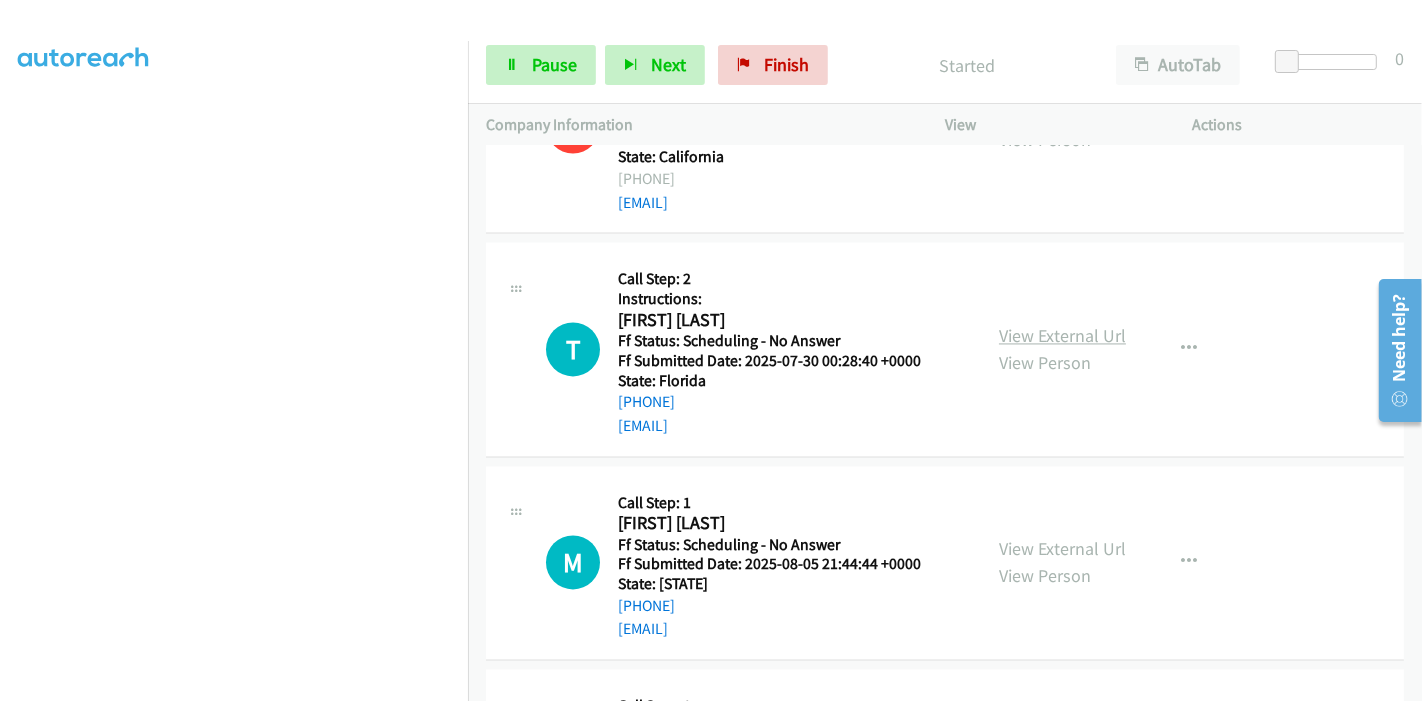 click on "View External Url" at bounding box center (1062, 335) 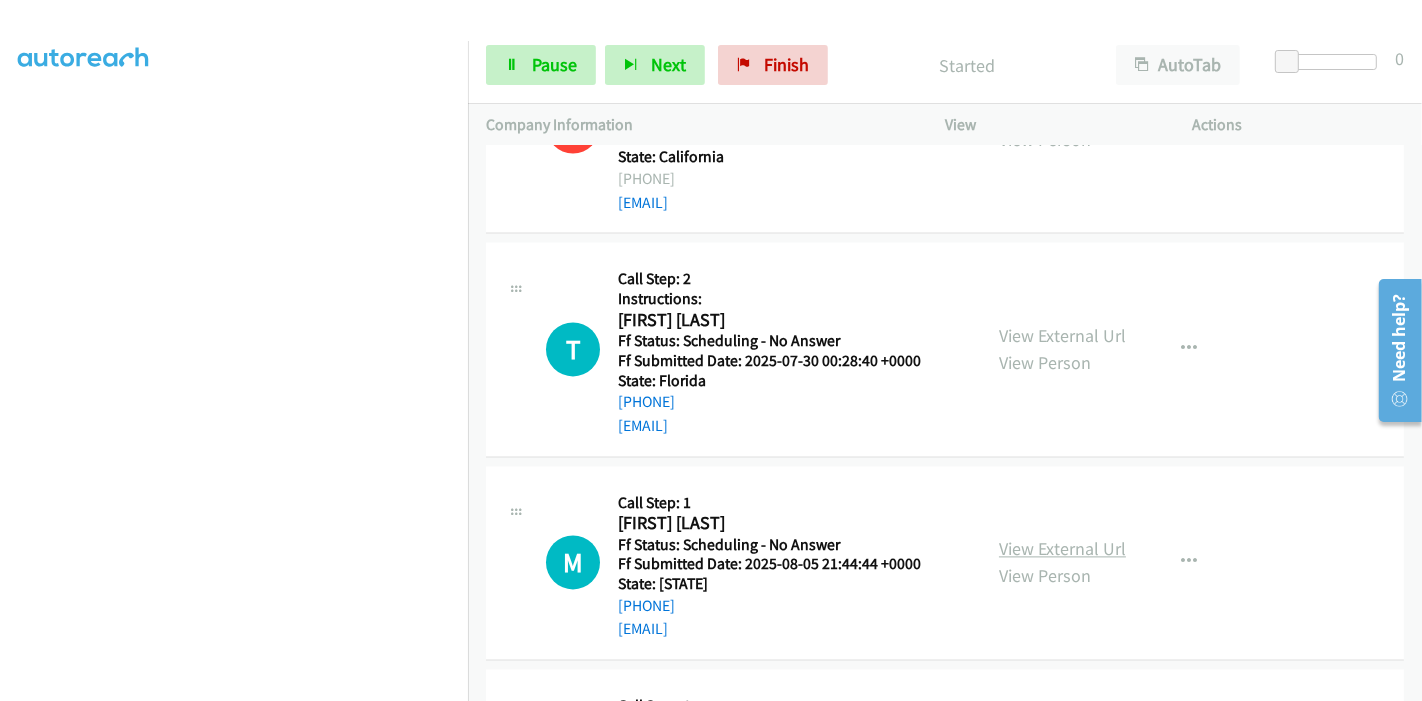 click on "View External Url" at bounding box center [1062, 548] 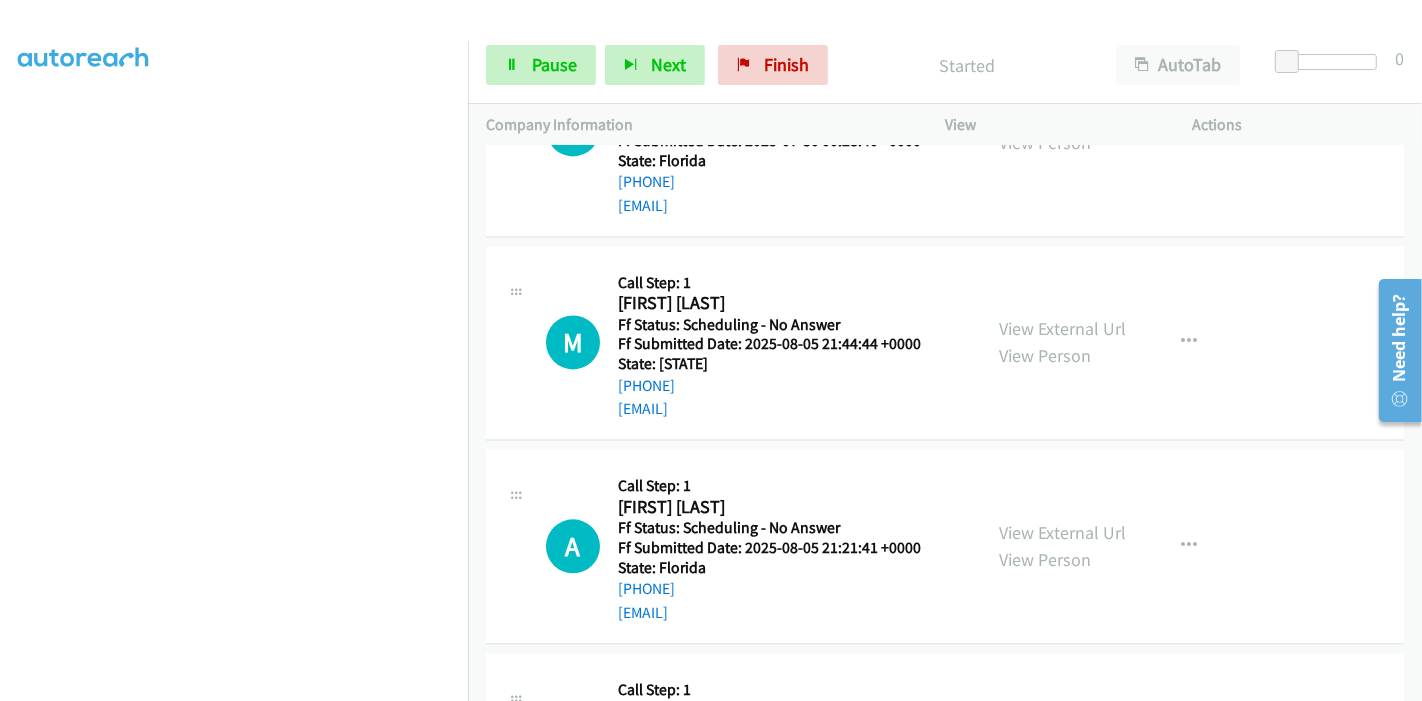 scroll, scrollTop: 3681, scrollLeft: 0, axis: vertical 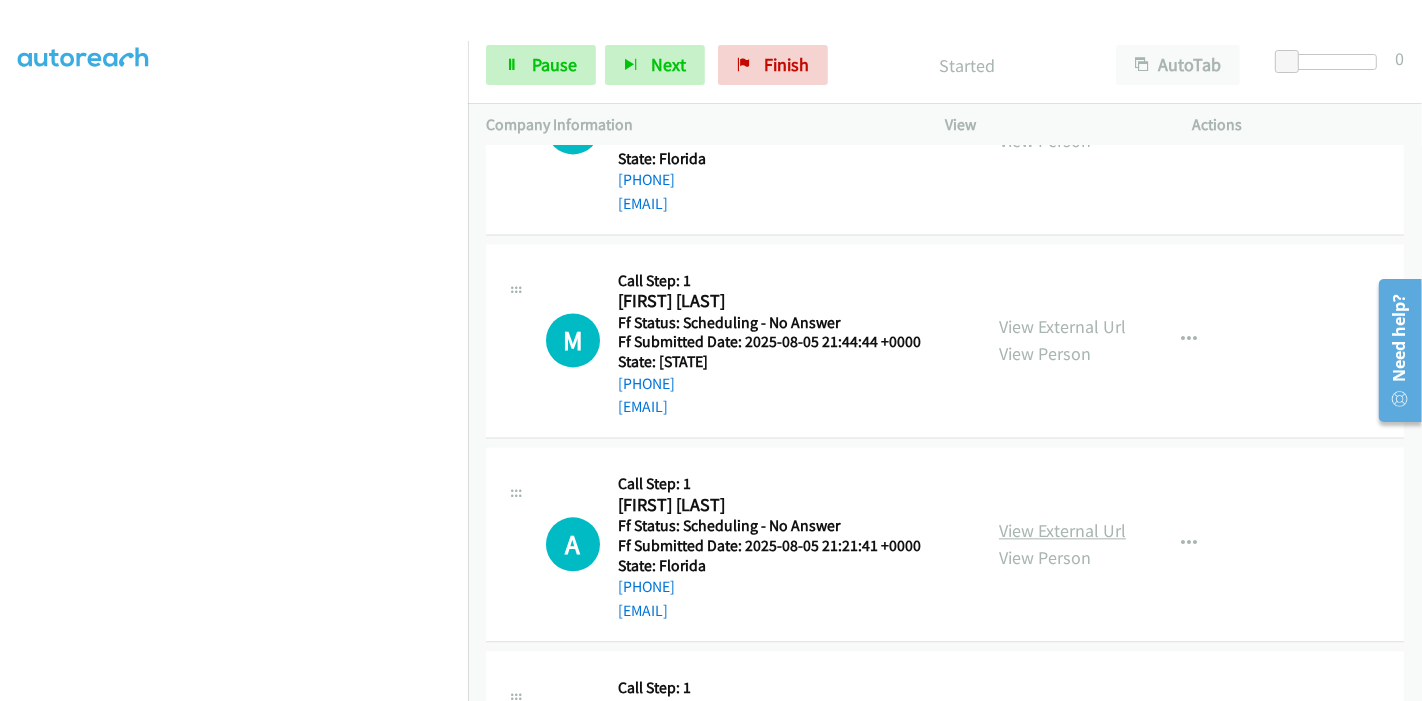 click on "View External Url" at bounding box center [1062, 530] 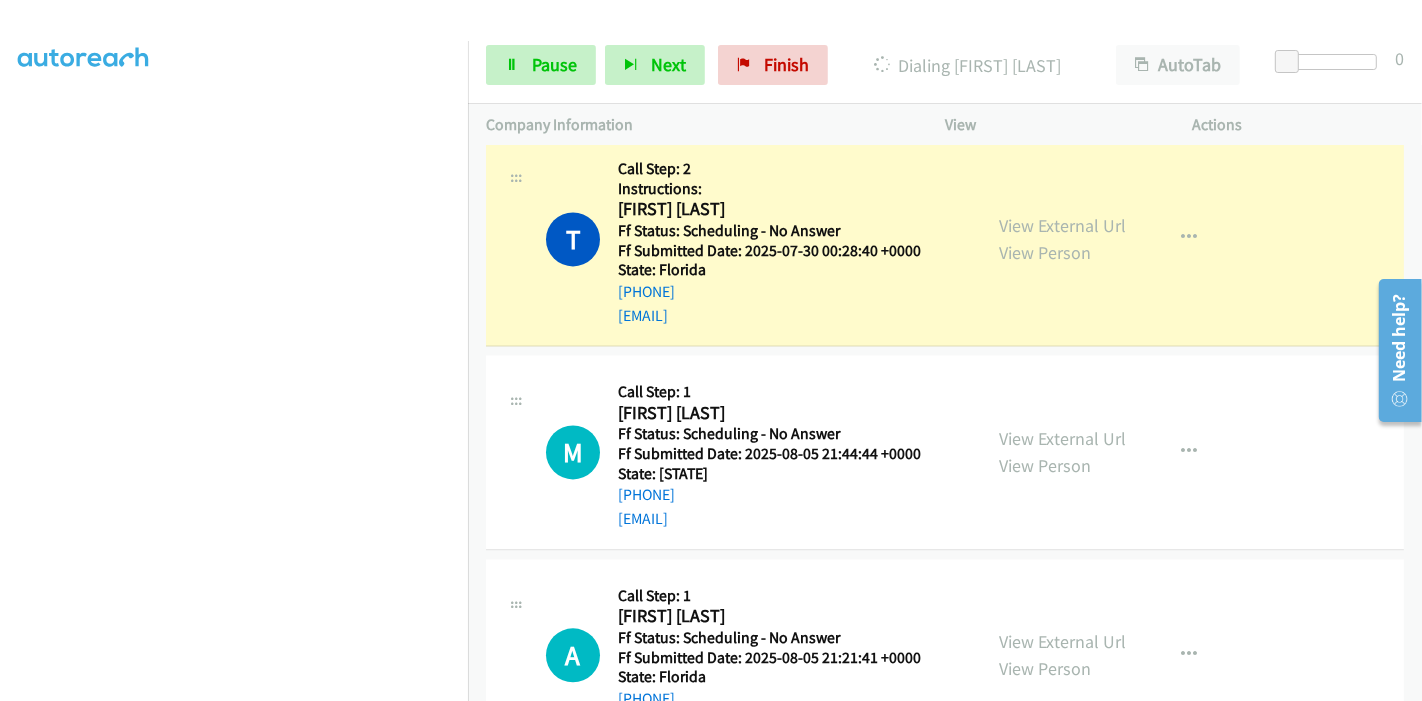scroll, scrollTop: 3723, scrollLeft: 0, axis: vertical 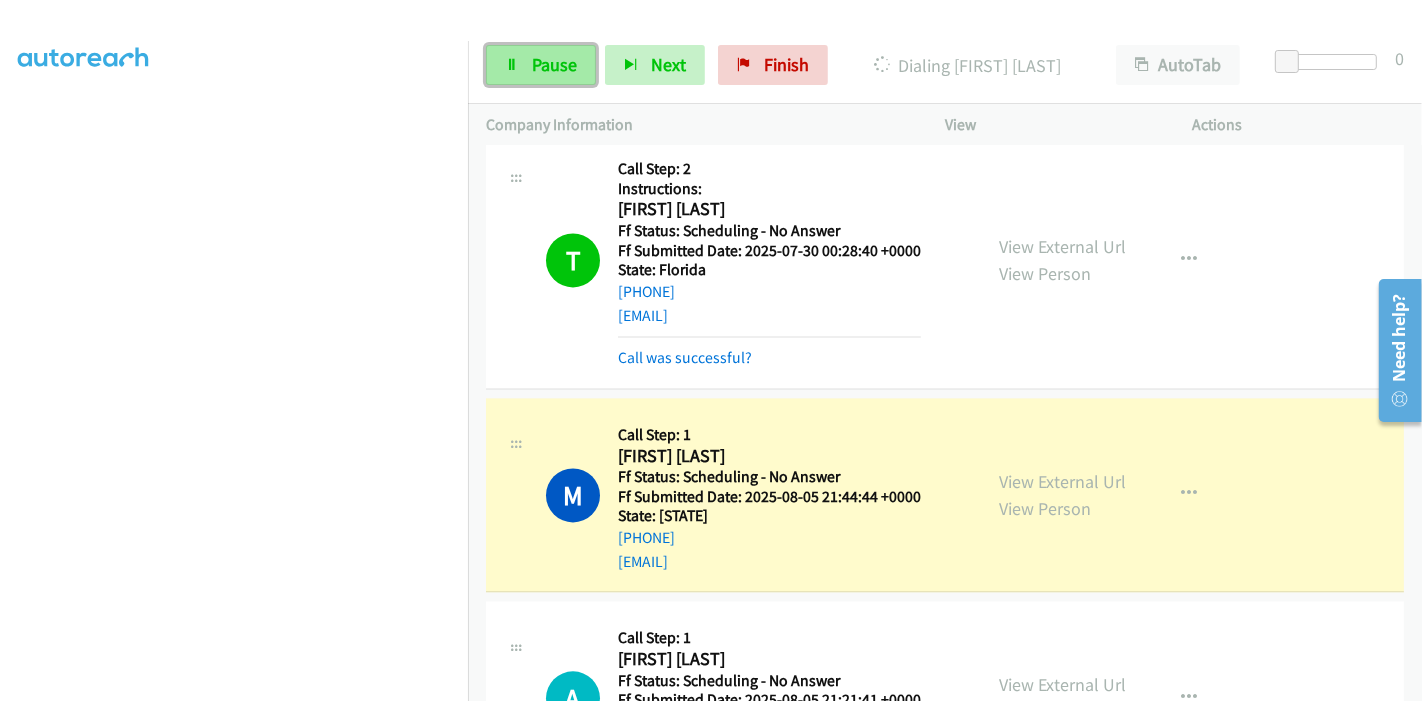 click on "Pause" at bounding box center [554, 64] 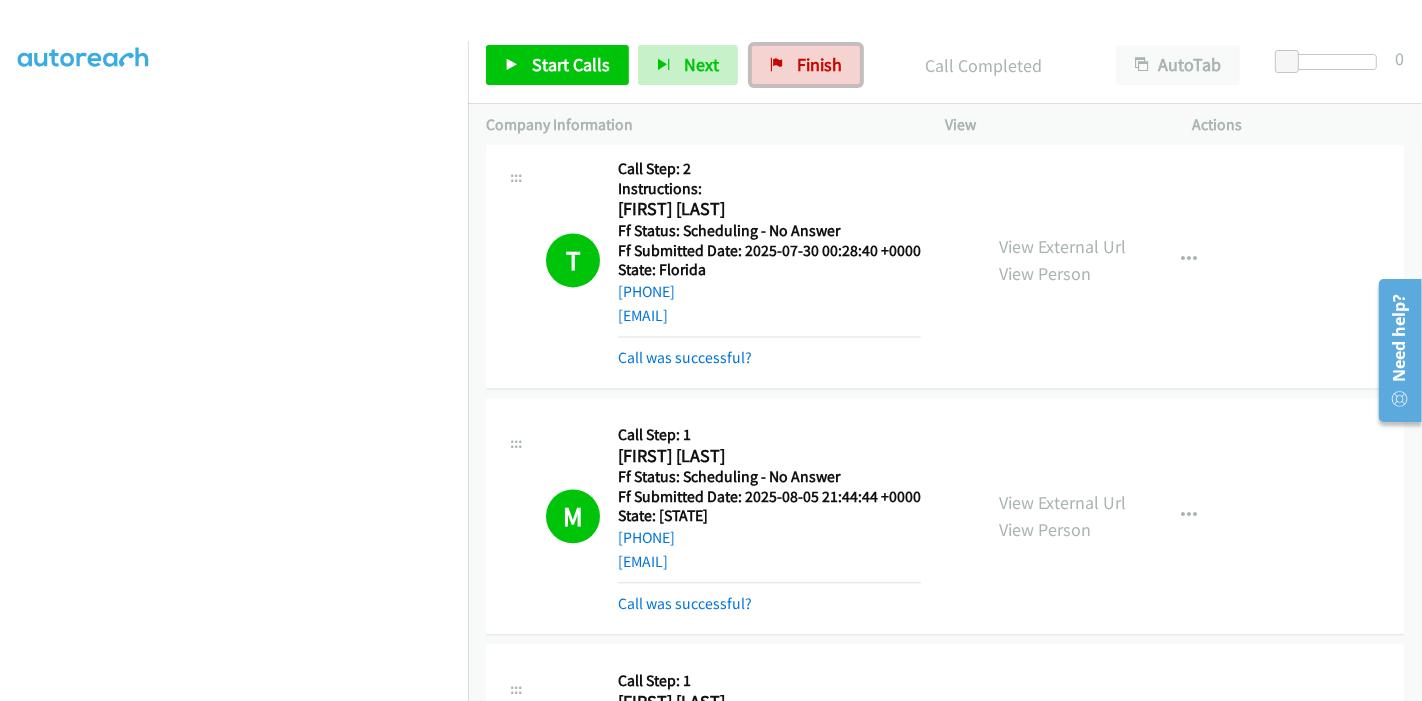 drag, startPoint x: 803, startPoint y: 68, endPoint x: 787, endPoint y: 90, distance: 27.202942 